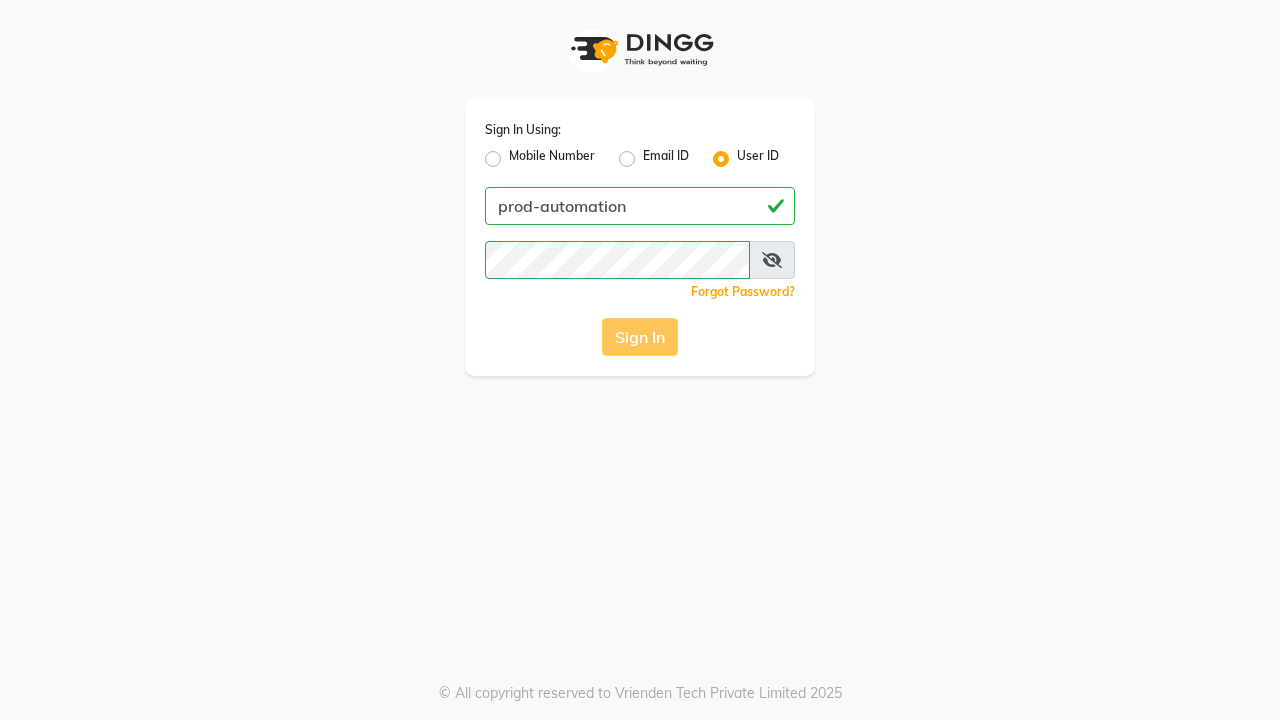 scroll, scrollTop: 0, scrollLeft: 0, axis: both 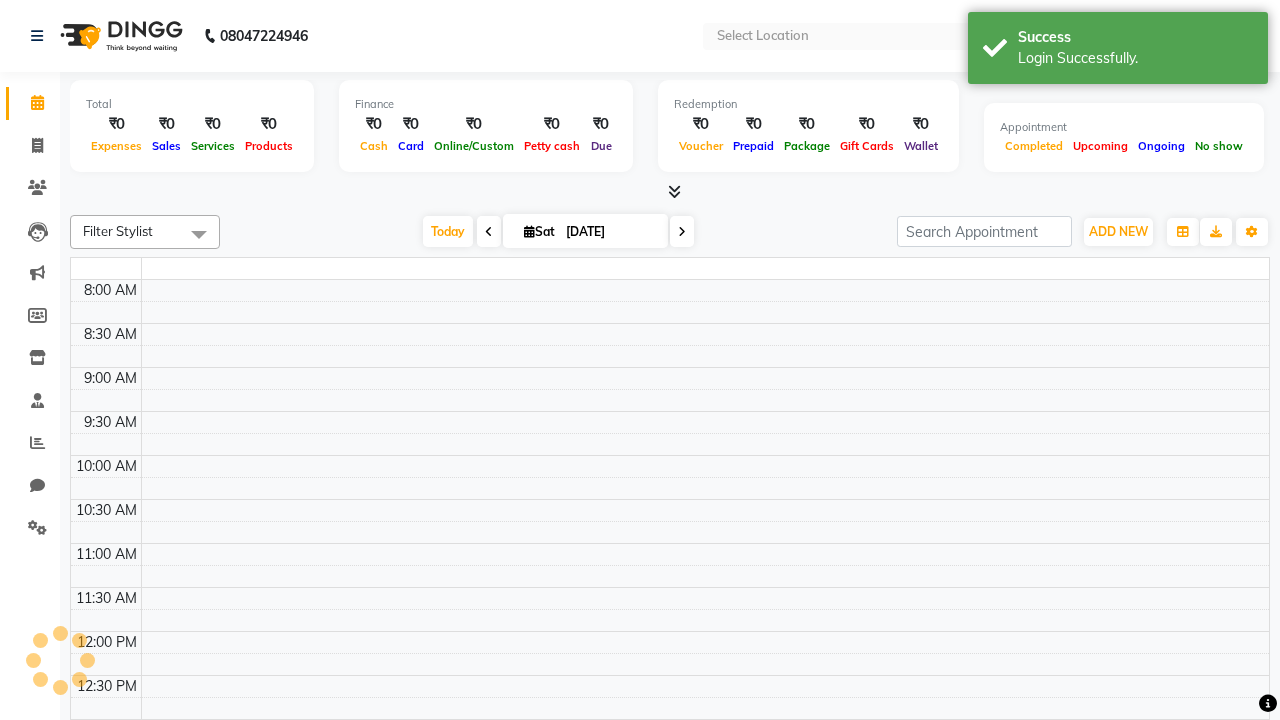 select on "en" 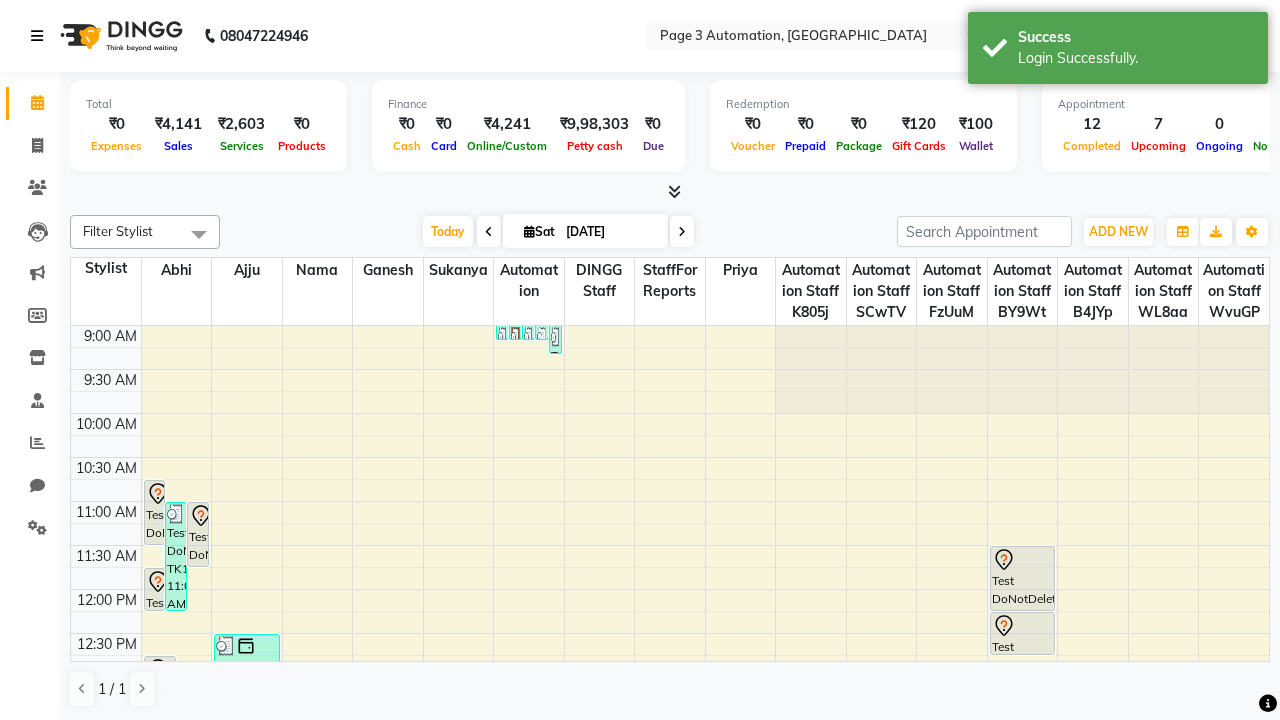 click at bounding box center (37, 36) 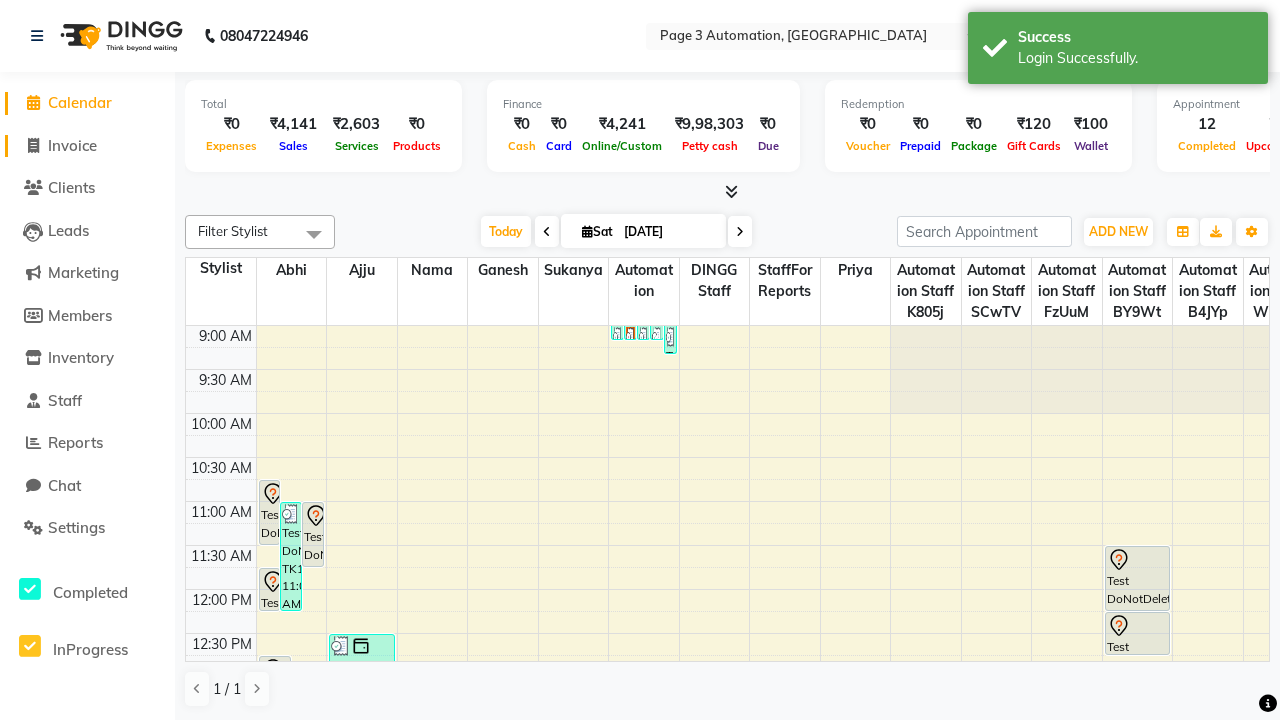 click on "Invoice" 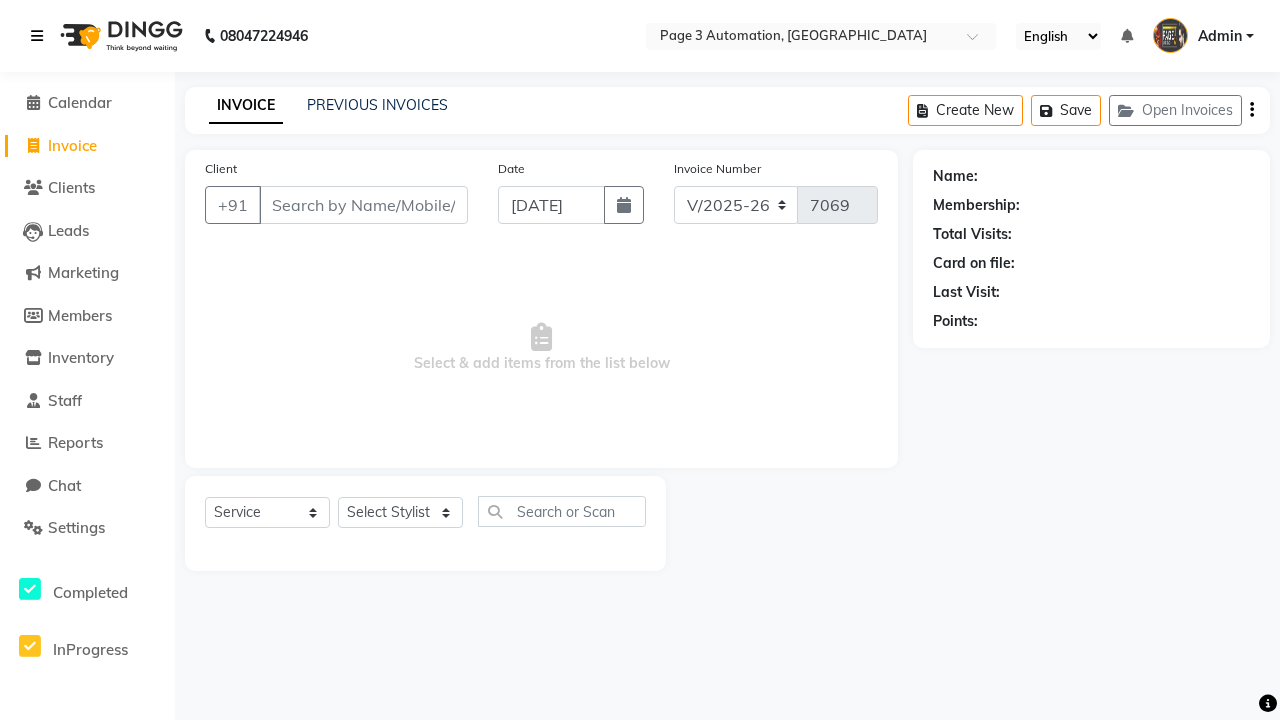 click at bounding box center [37, 36] 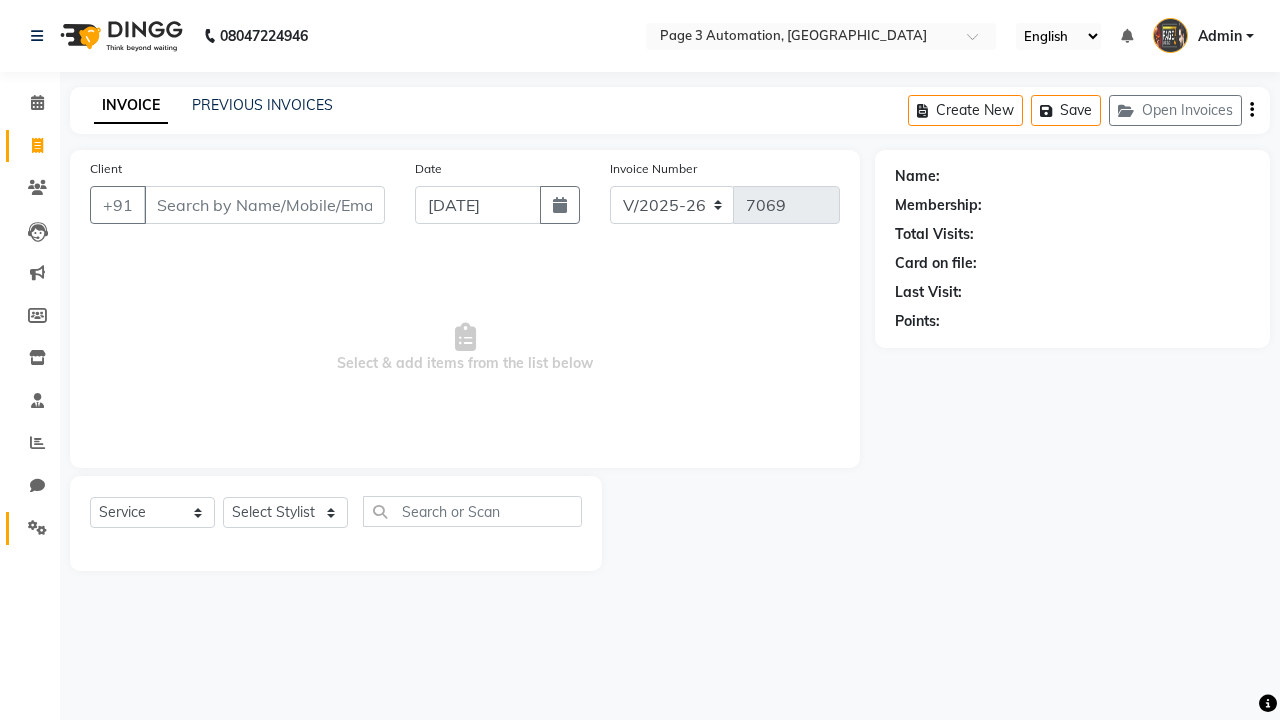 click 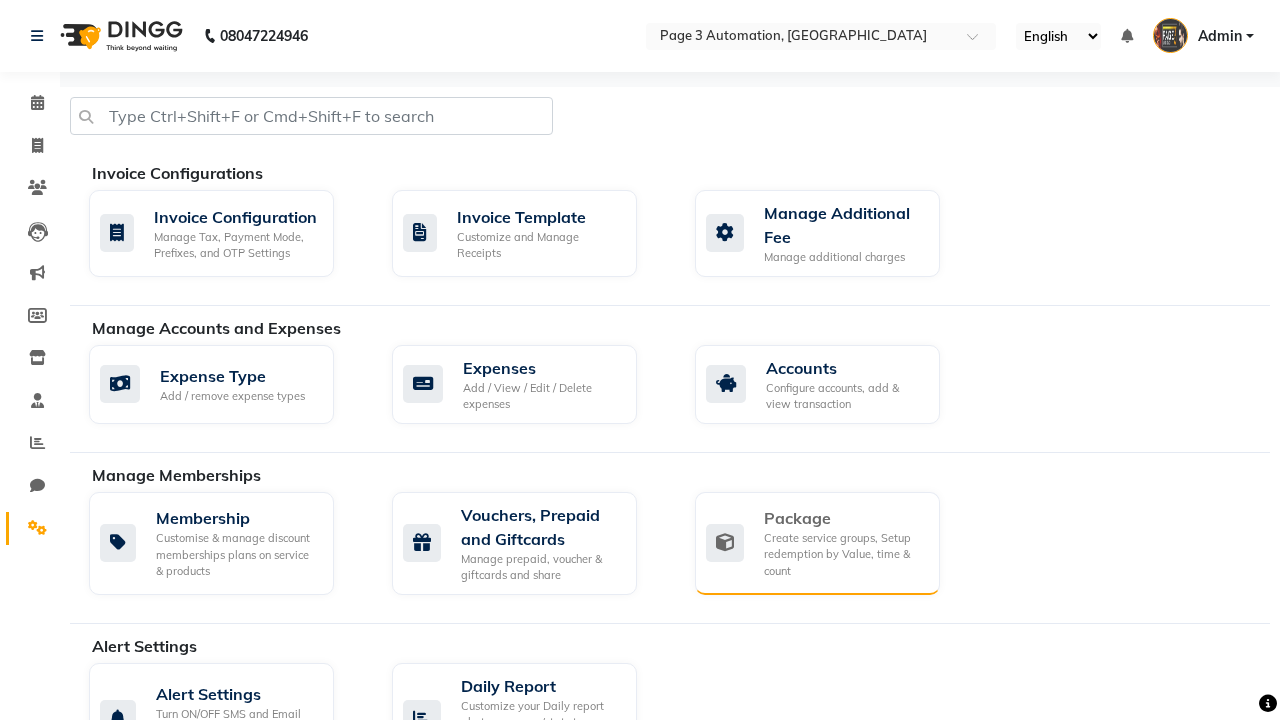 click on "Package" 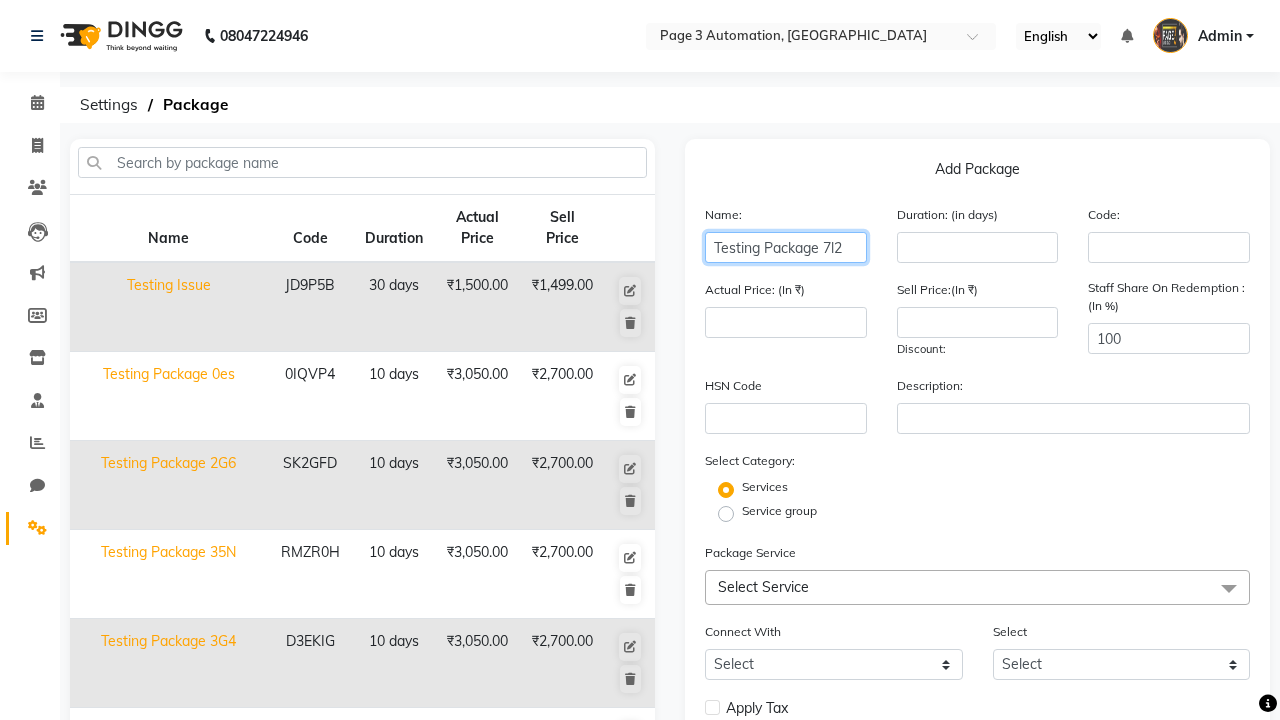 type on "Testing Package 7l2" 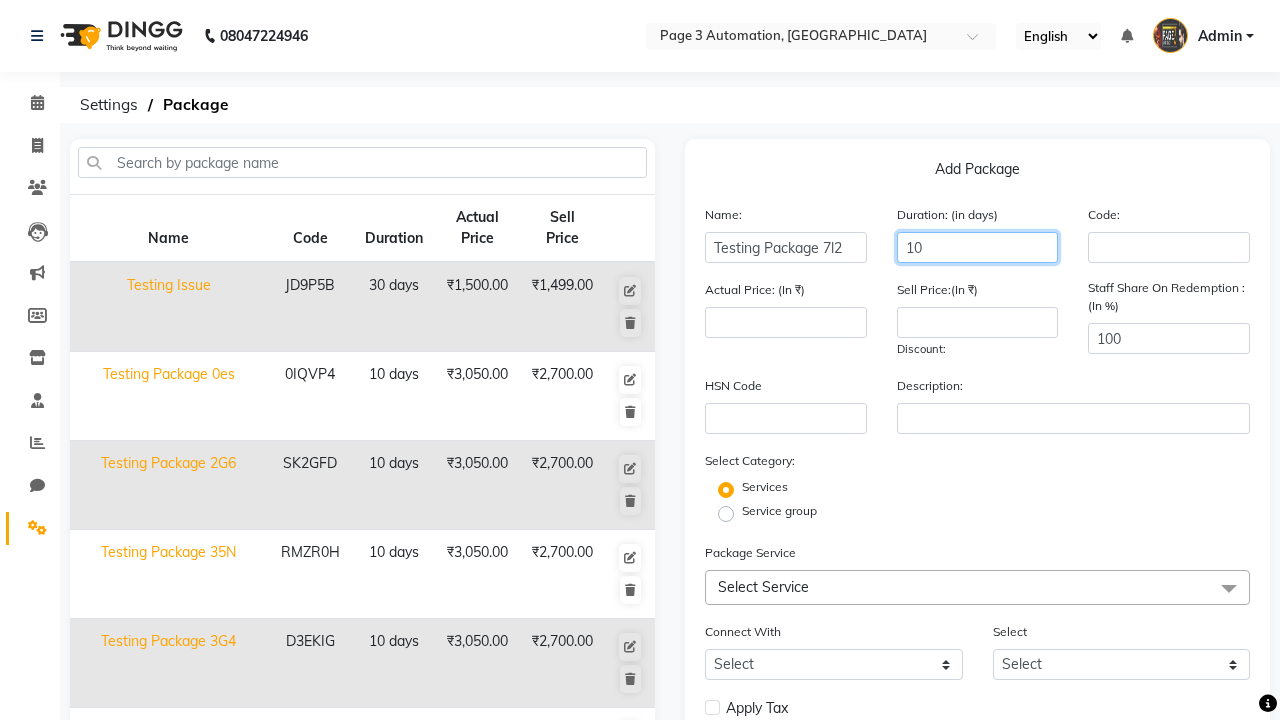 type on "10" 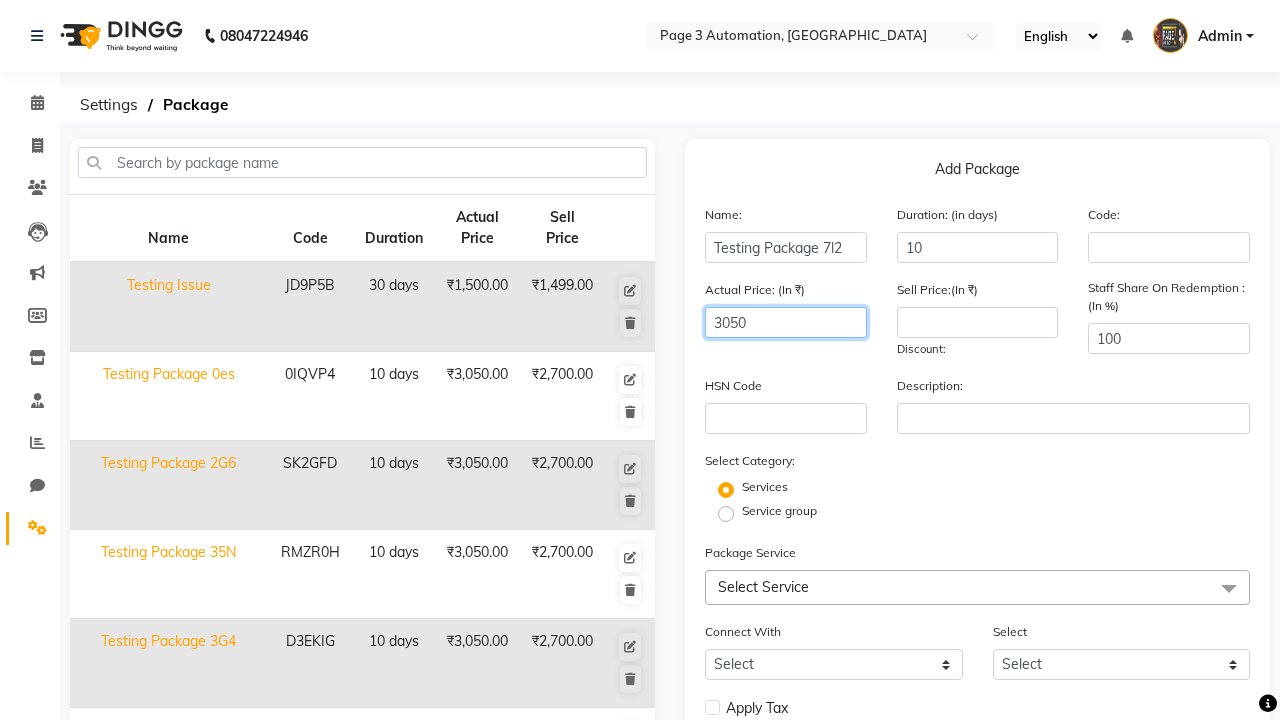 type on "3050" 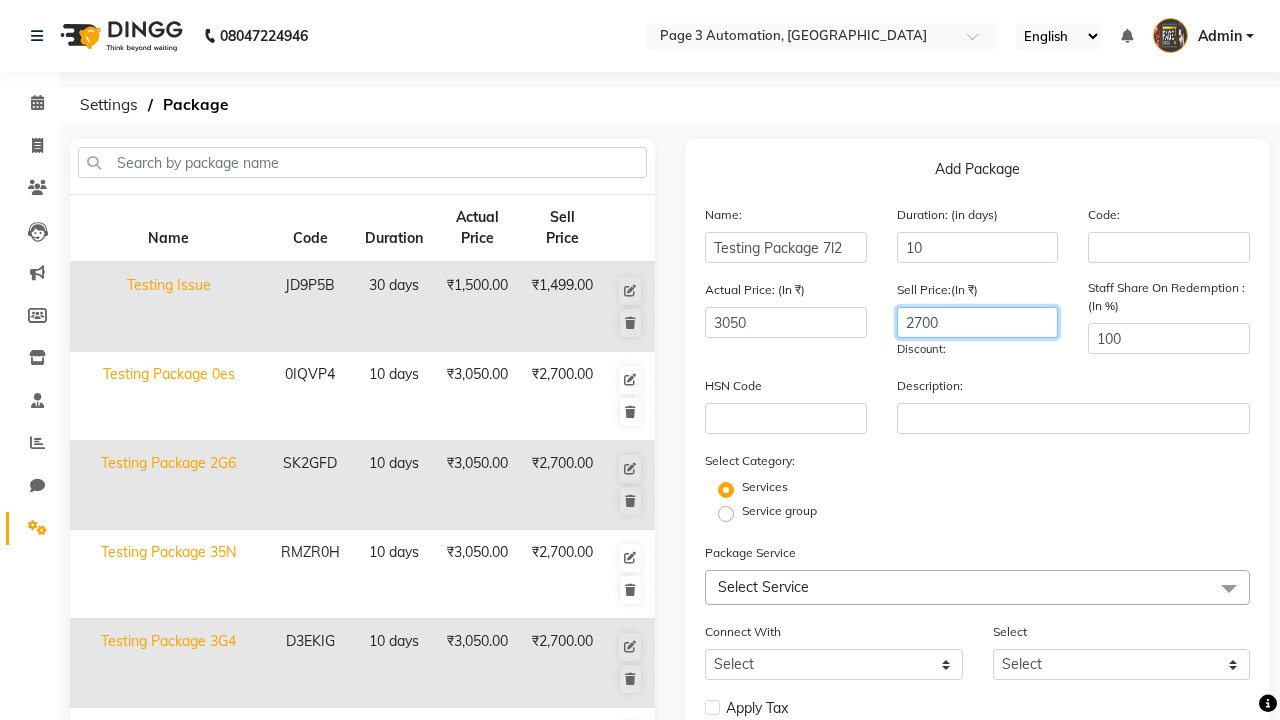 type on "2700" 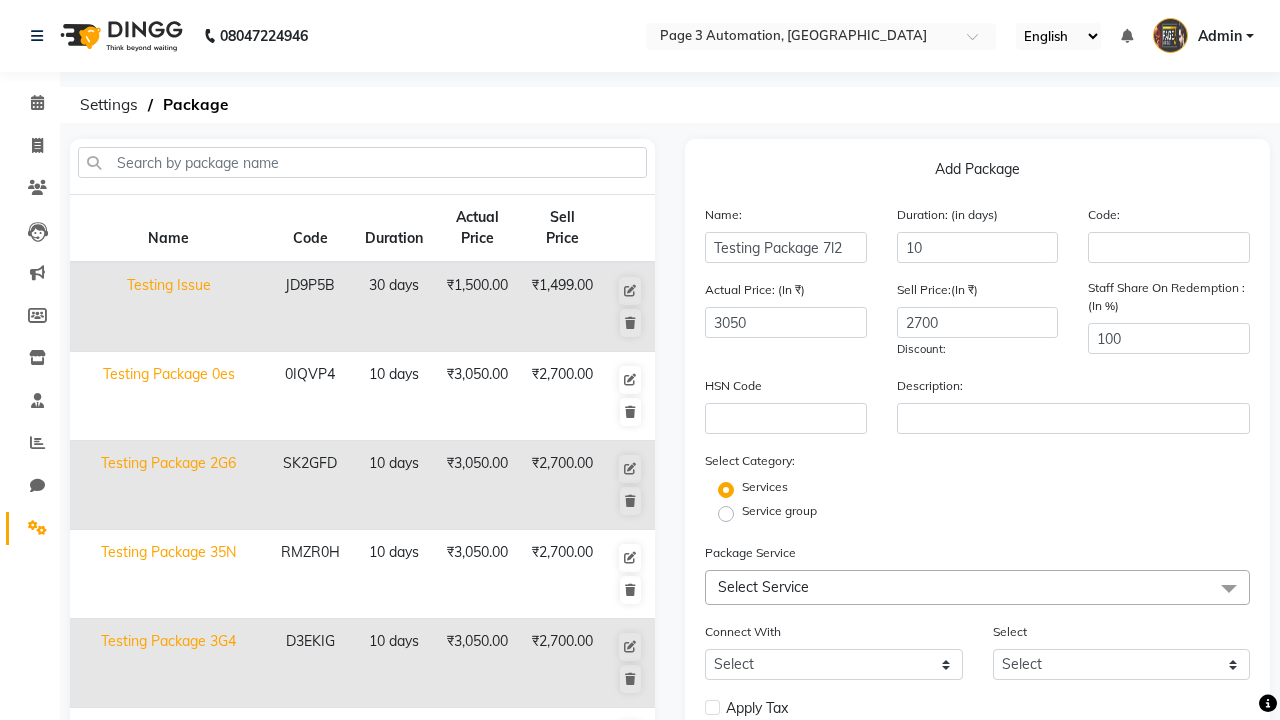 click on "Select Service" 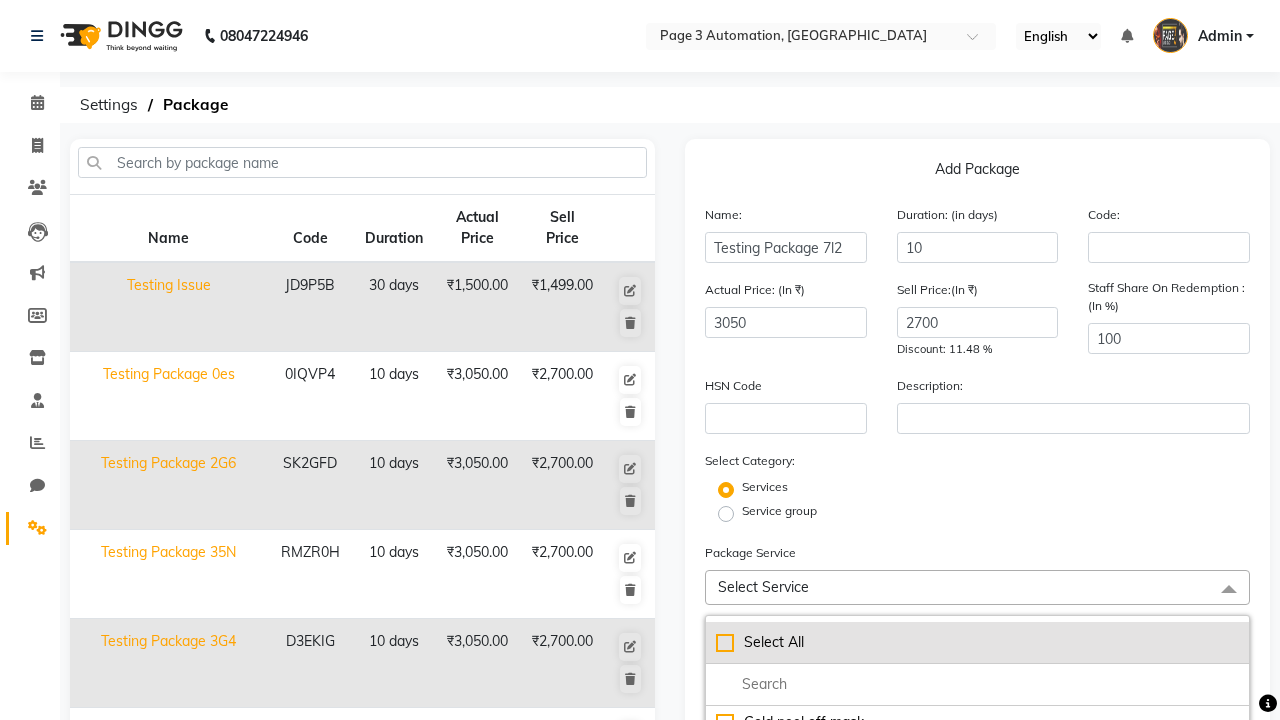 click on "Select All" 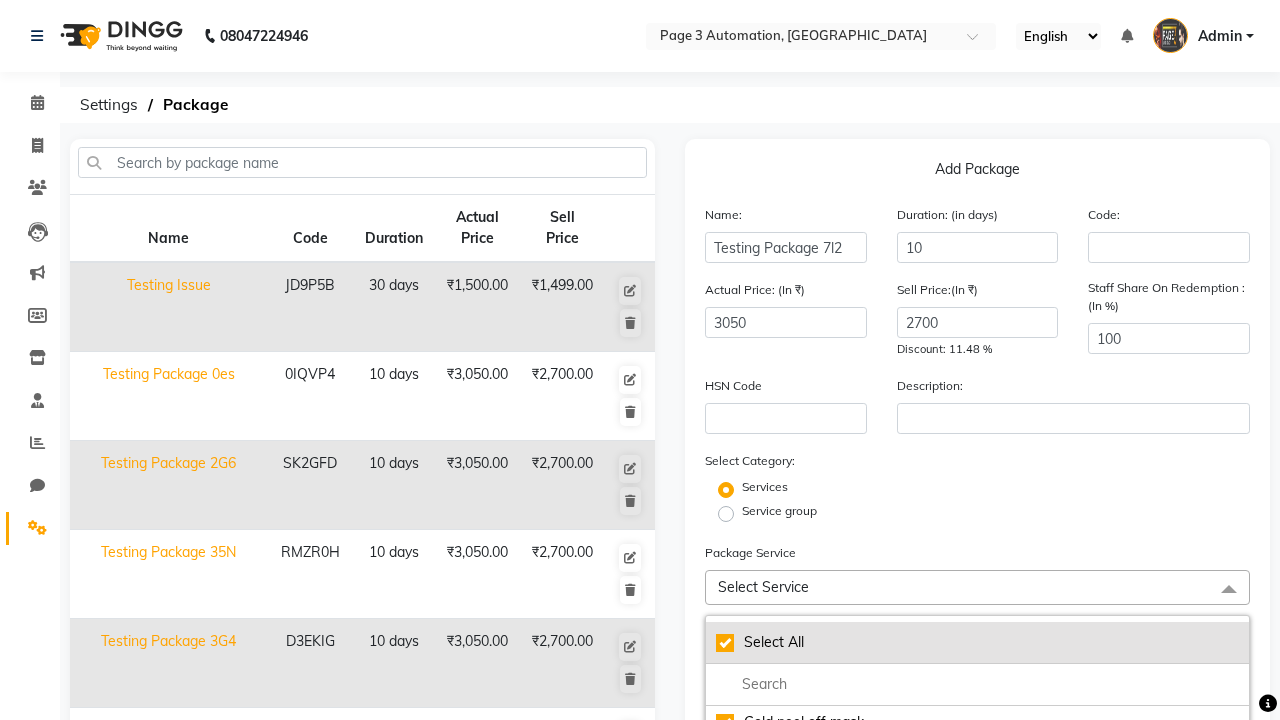 checkbox on "true" 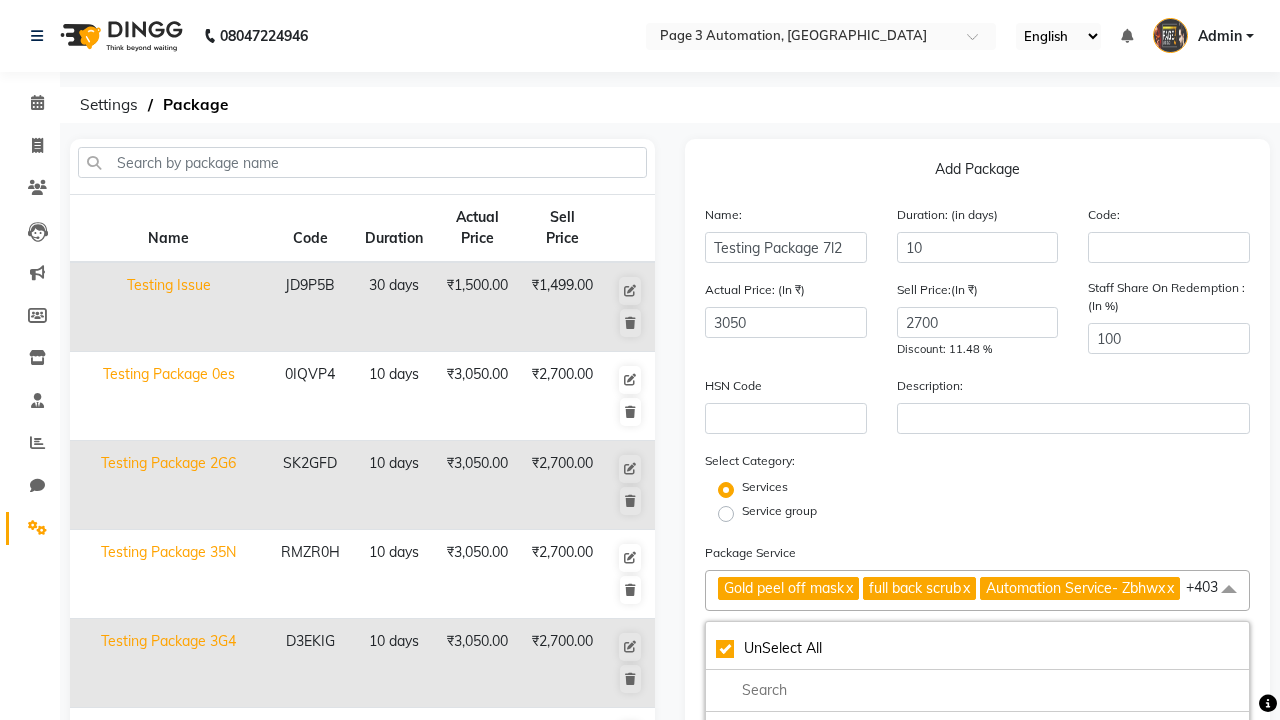 click on "Gold peel off mask" 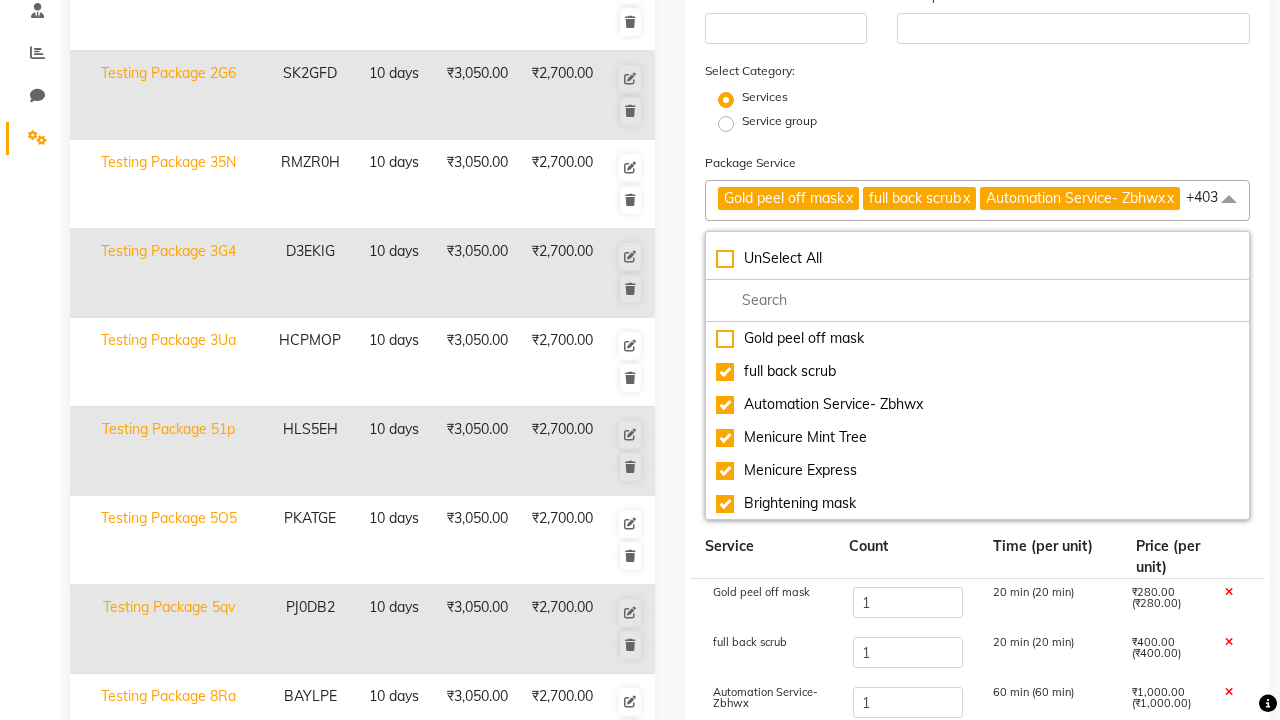 click on "Save" 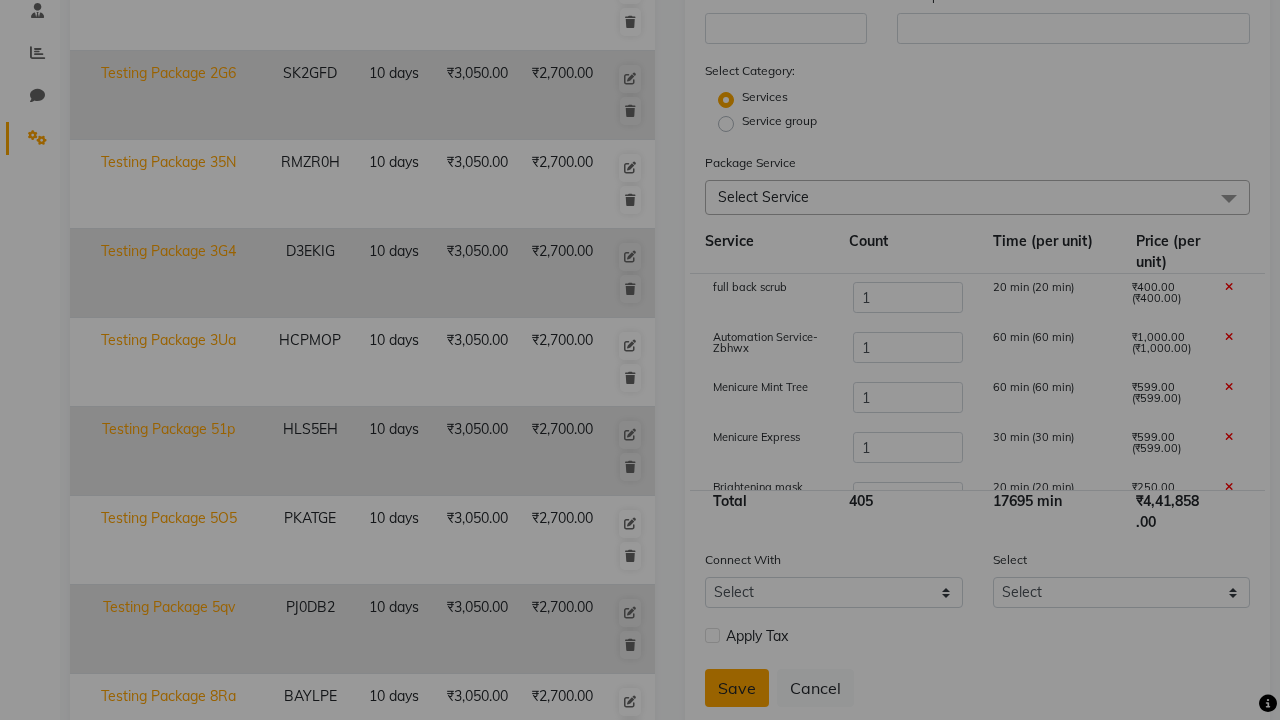 scroll, scrollTop: 527, scrollLeft: 0, axis: vertical 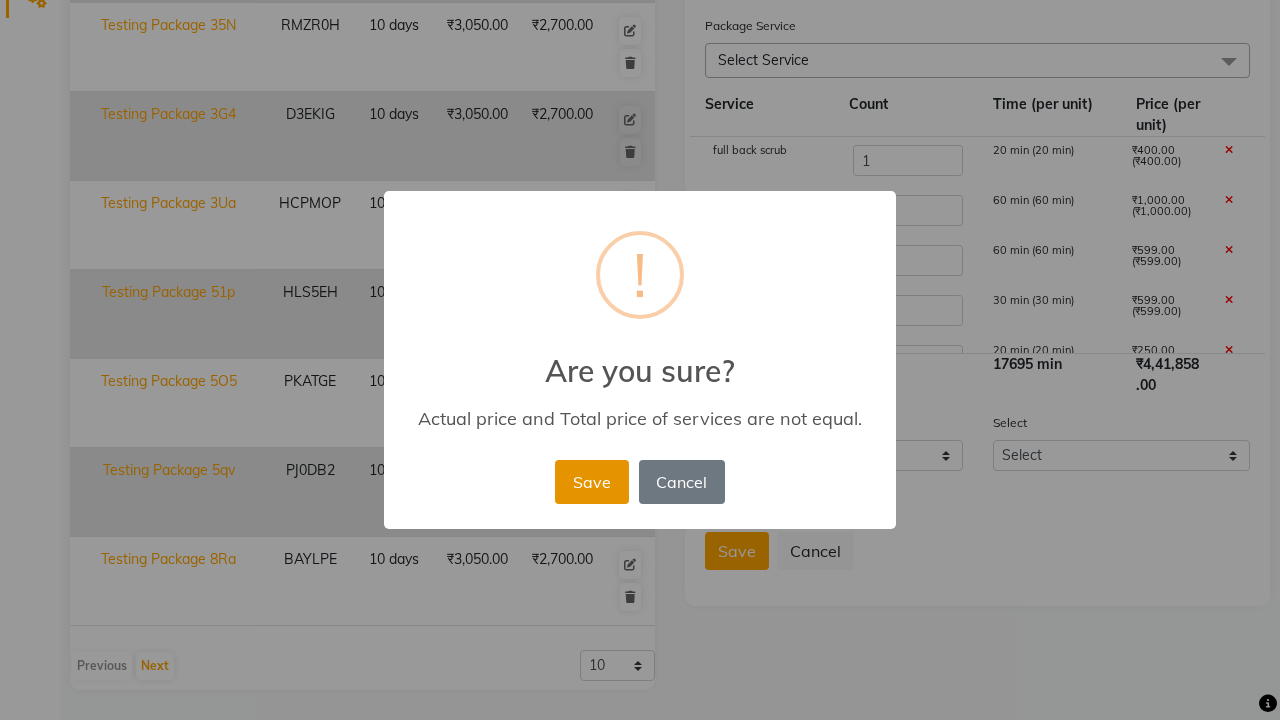click on "Save" at bounding box center [591, 482] 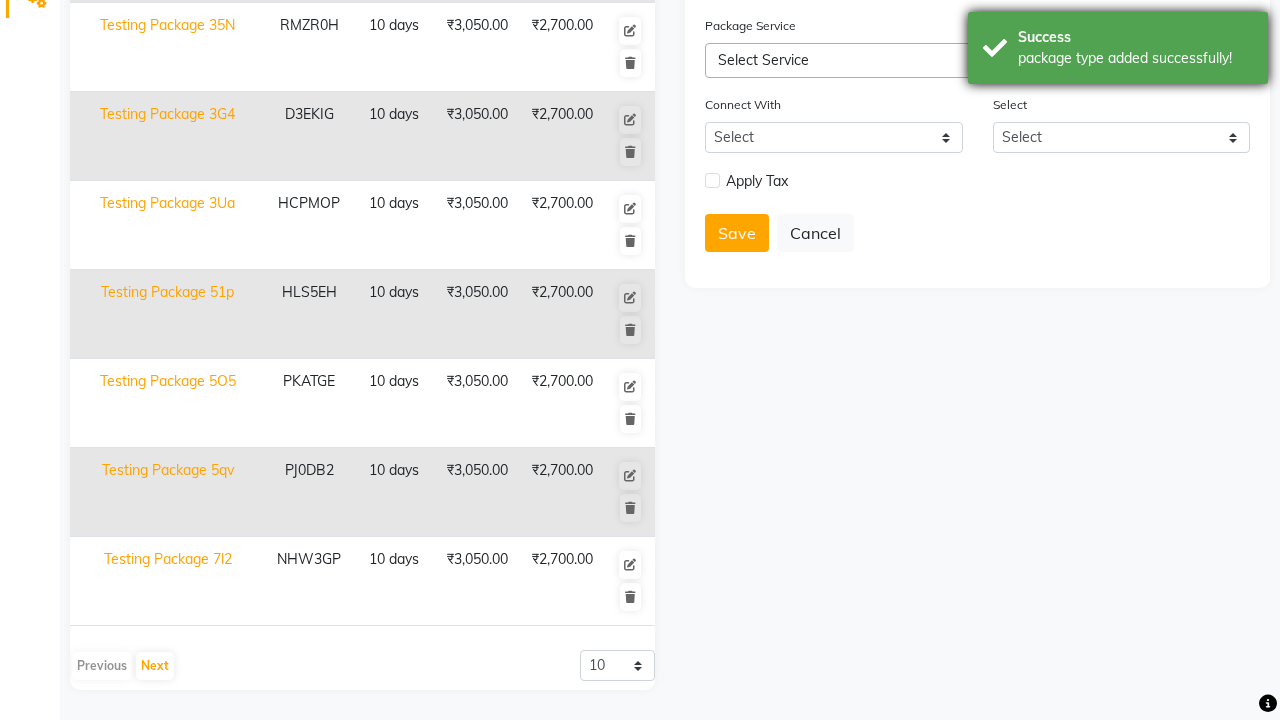 click on "package type added successfully!" at bounding box center [1135, 58] 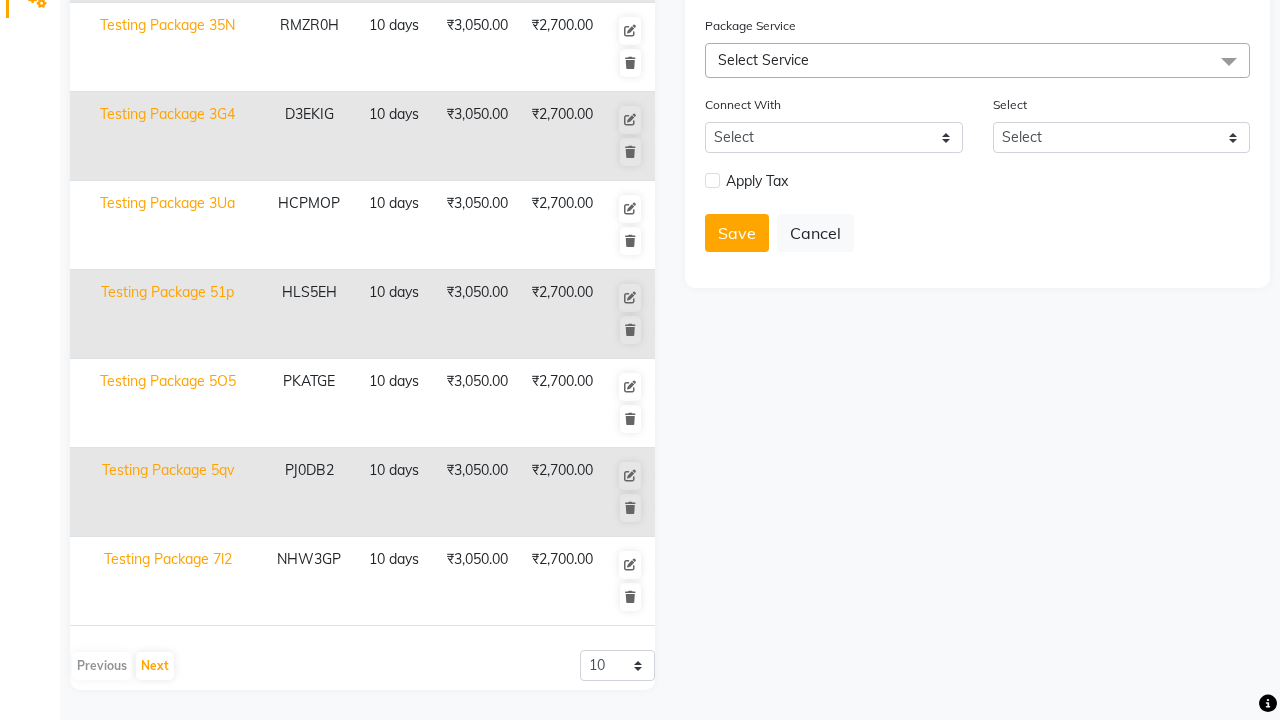 click at bounding box center [37, -491] 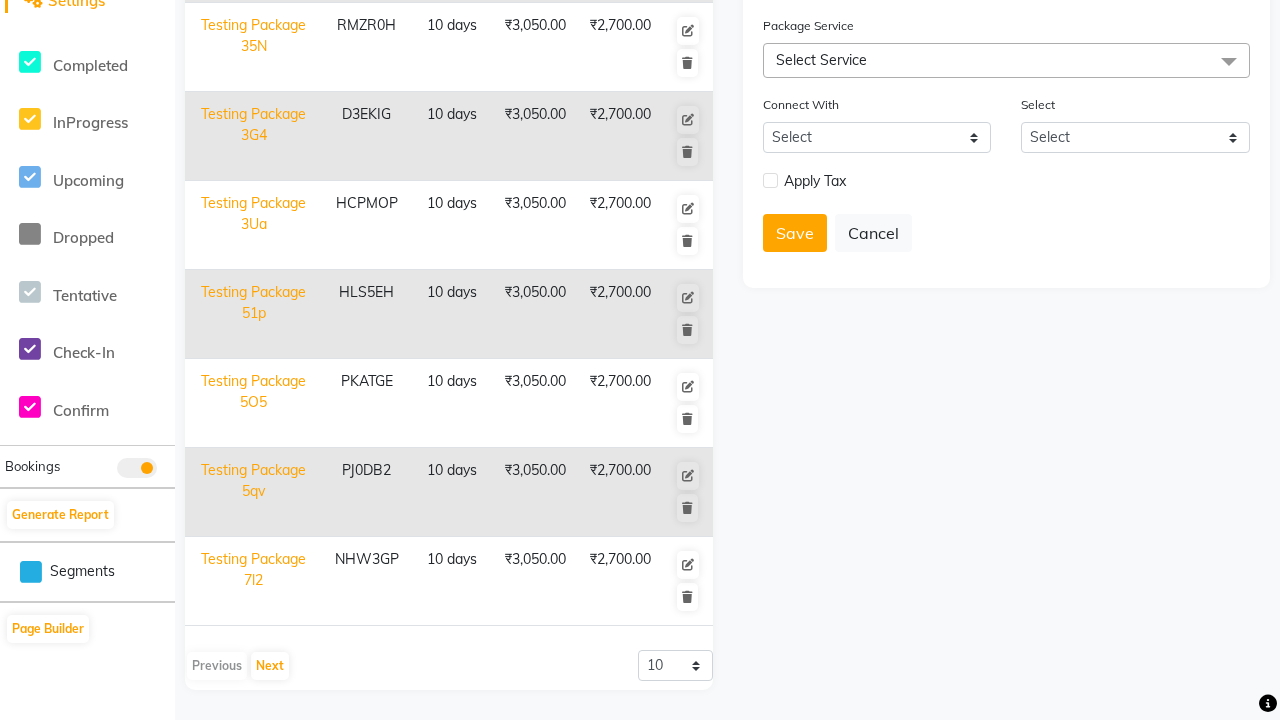 scroll, scrollTop: 0, scrollLeft: 0, axis: both 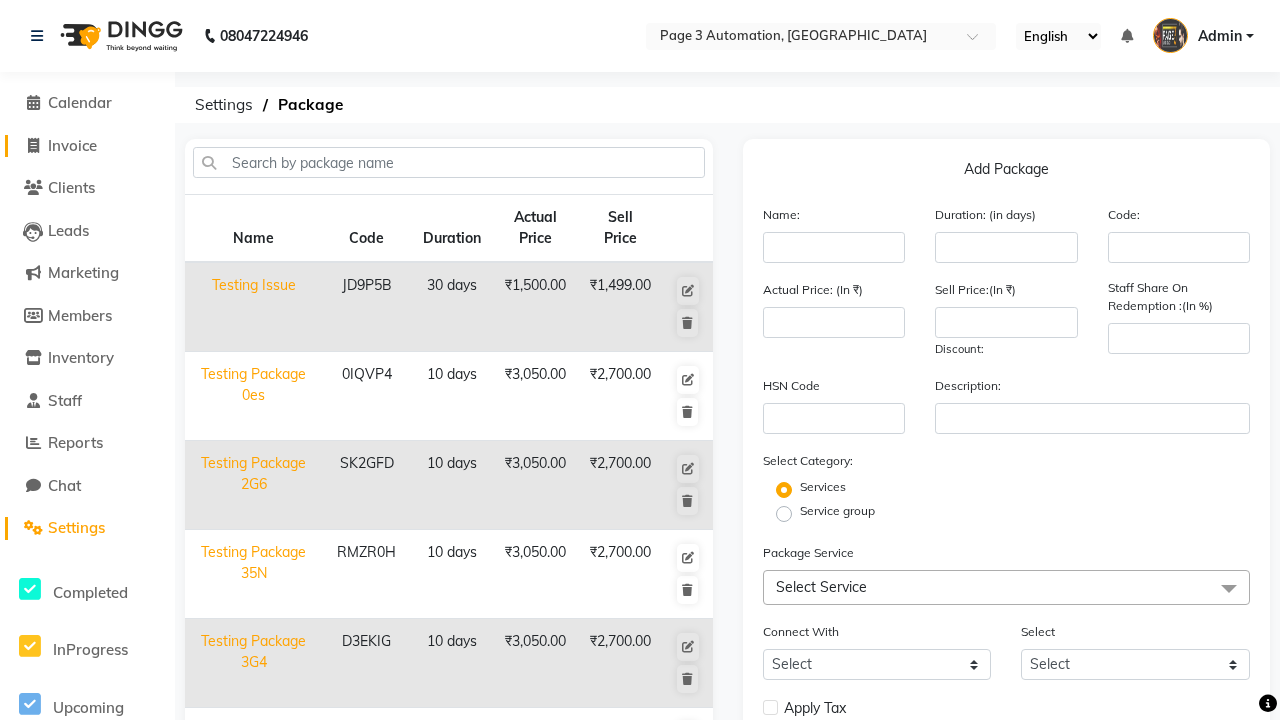 click on "Invoice" 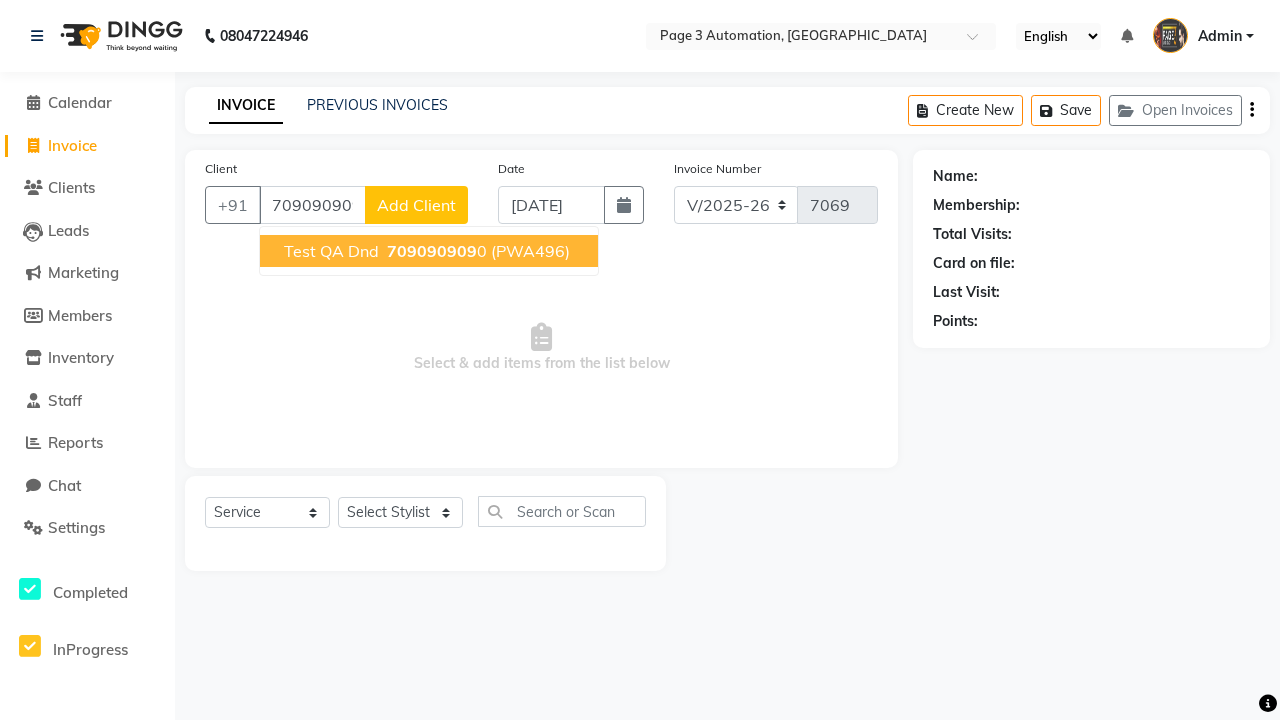 click on "709090909" at bounding box center [432, 251] 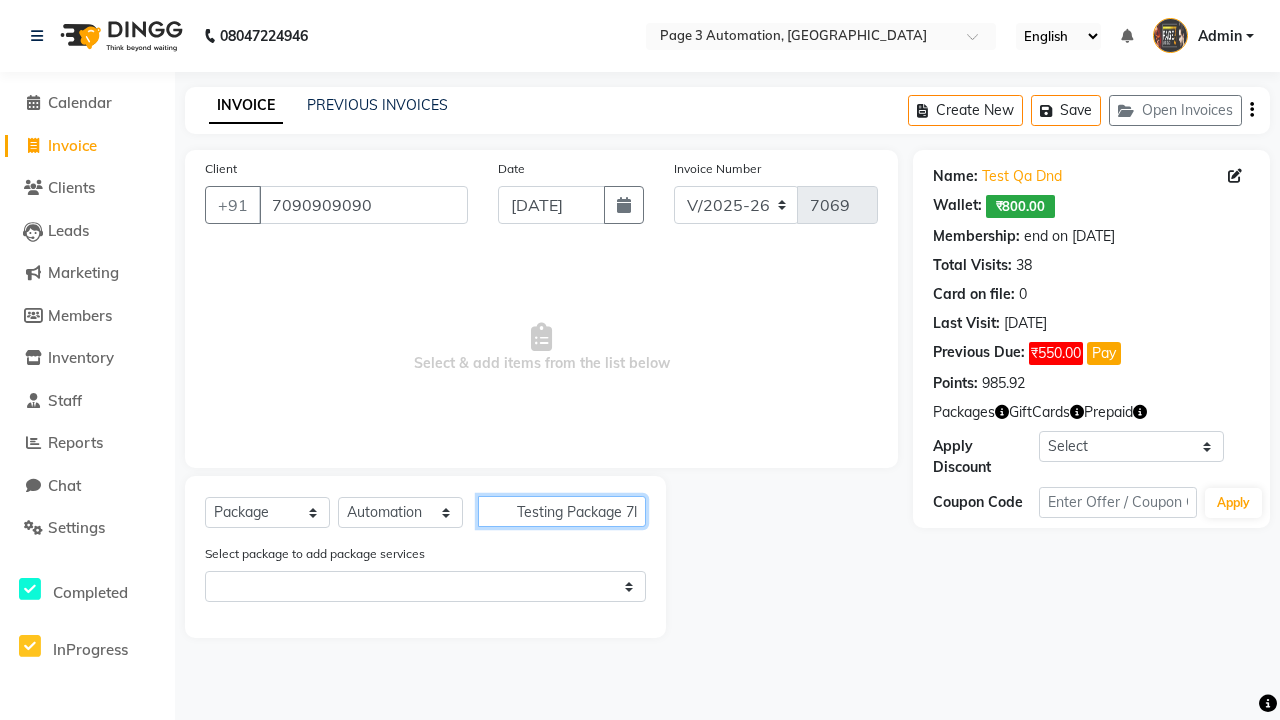 scroll, scrollTop: 0, scrollLeft: 8, axis: horizontal 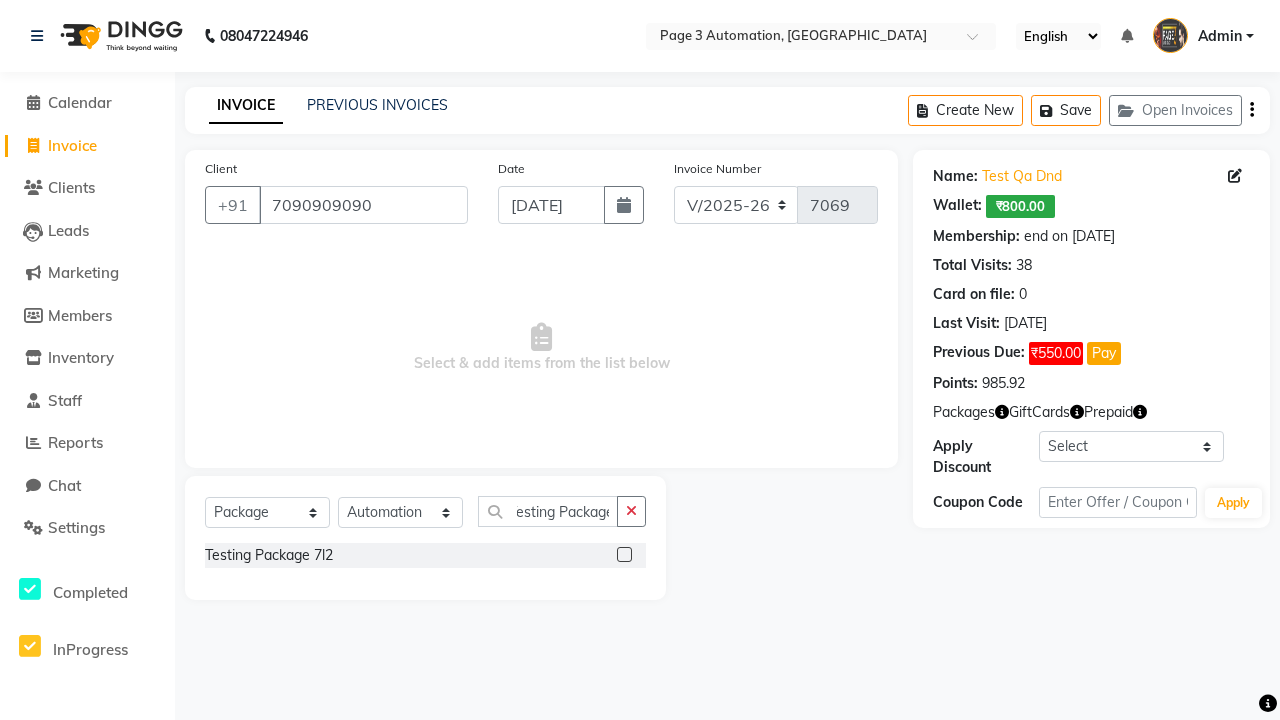 click 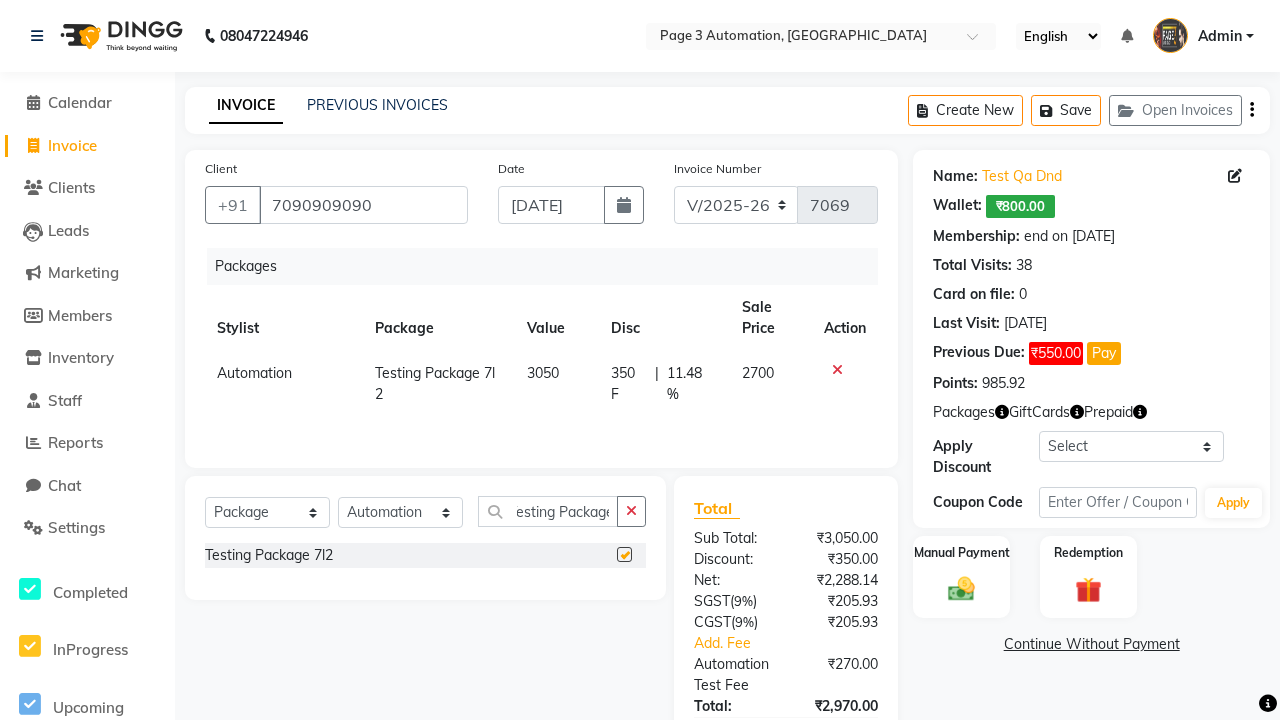 scroll, scrollTop: 0, scrollLeft: 0, axis: both 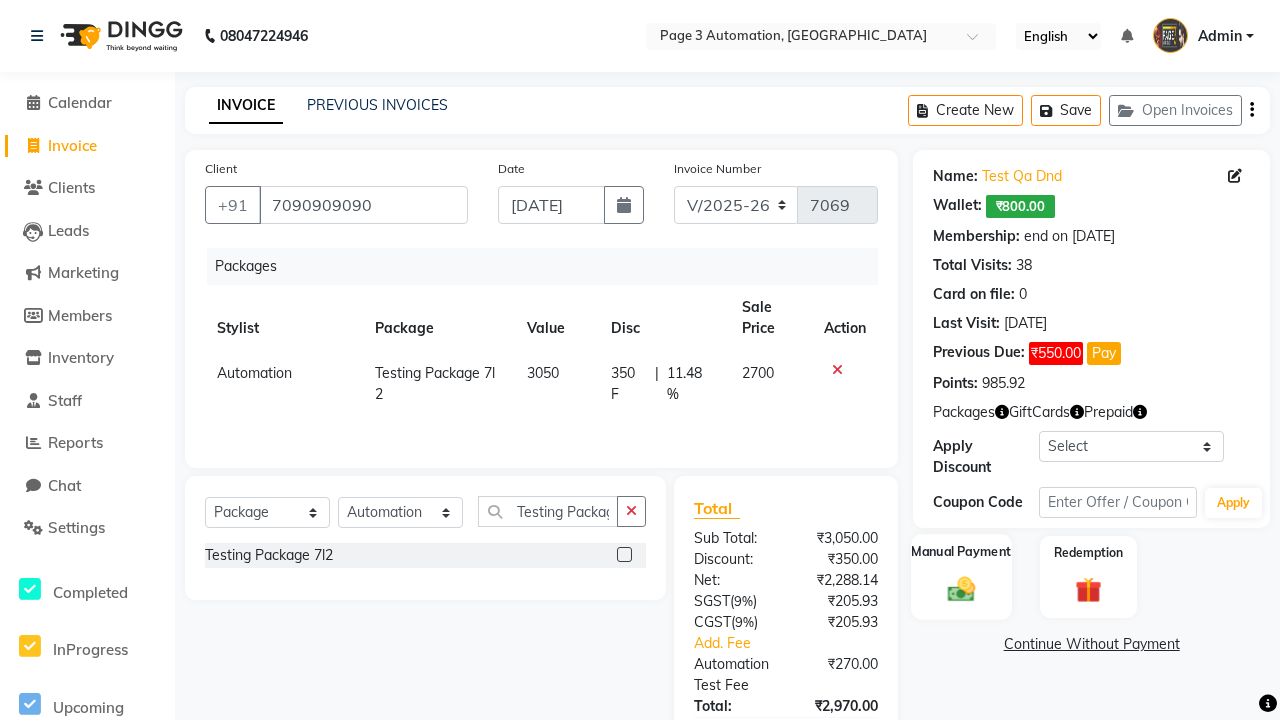 click 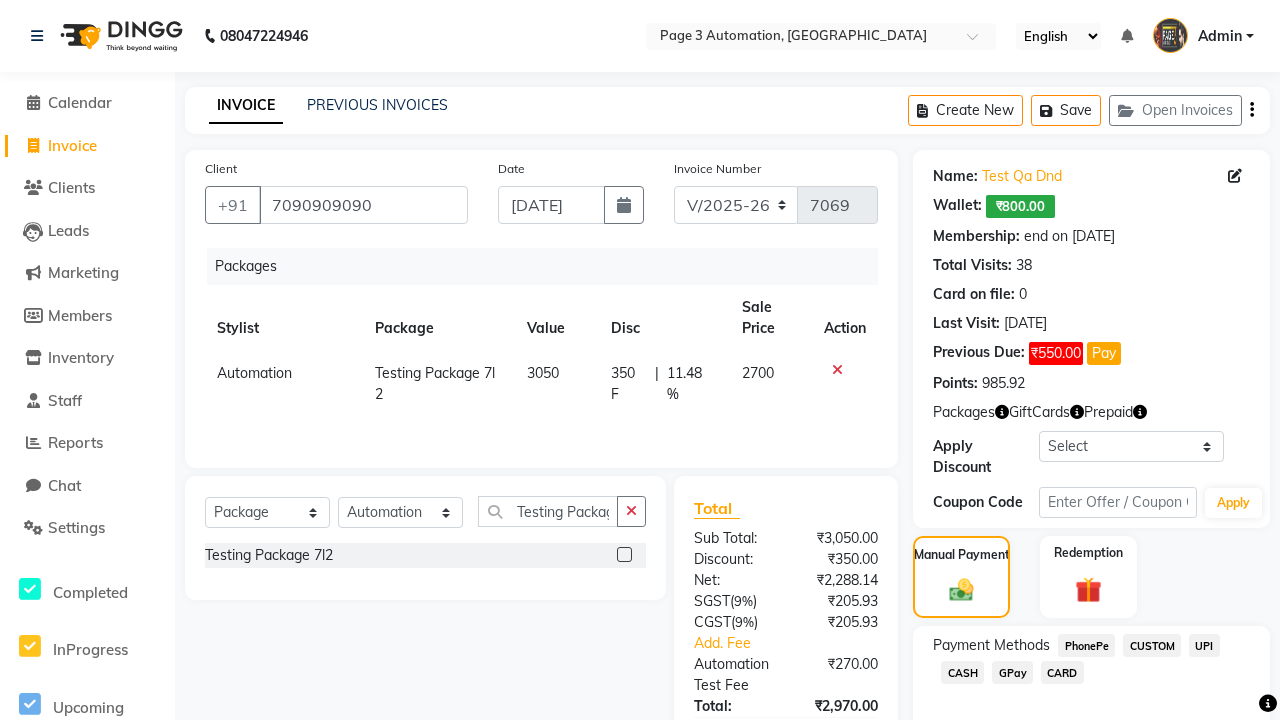 click on "PhonePe" 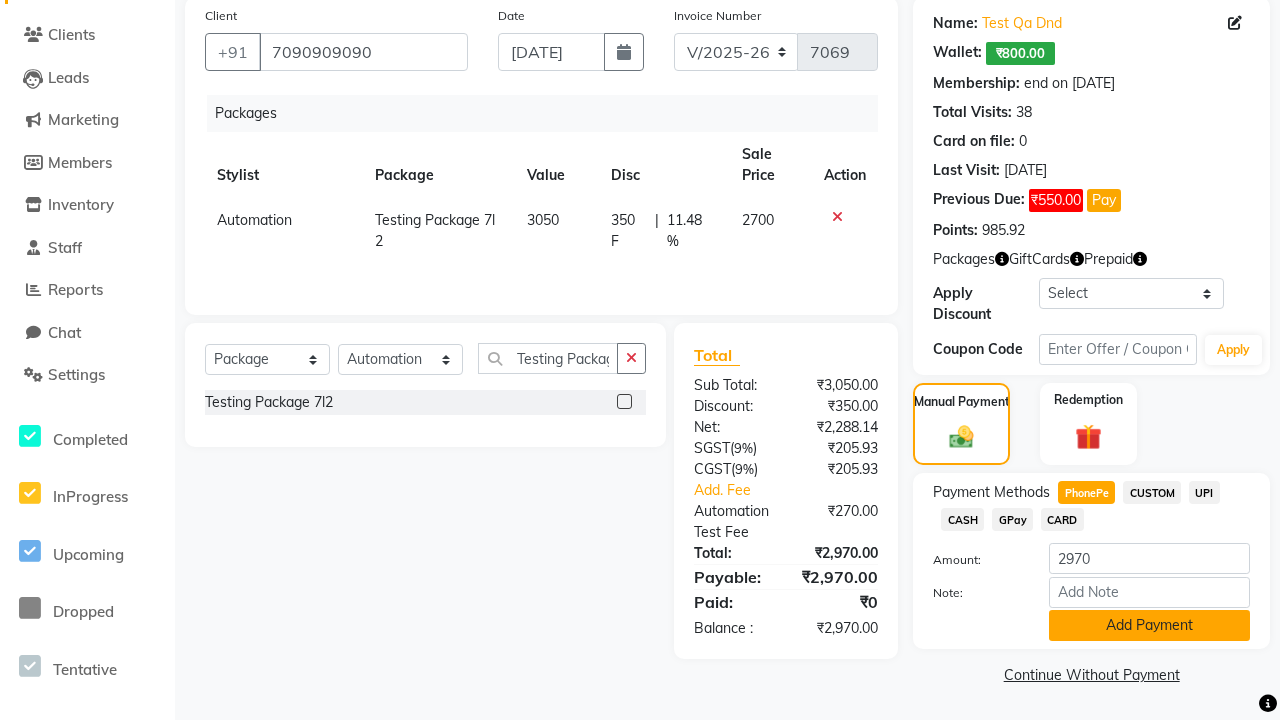 click on "Add Payment" 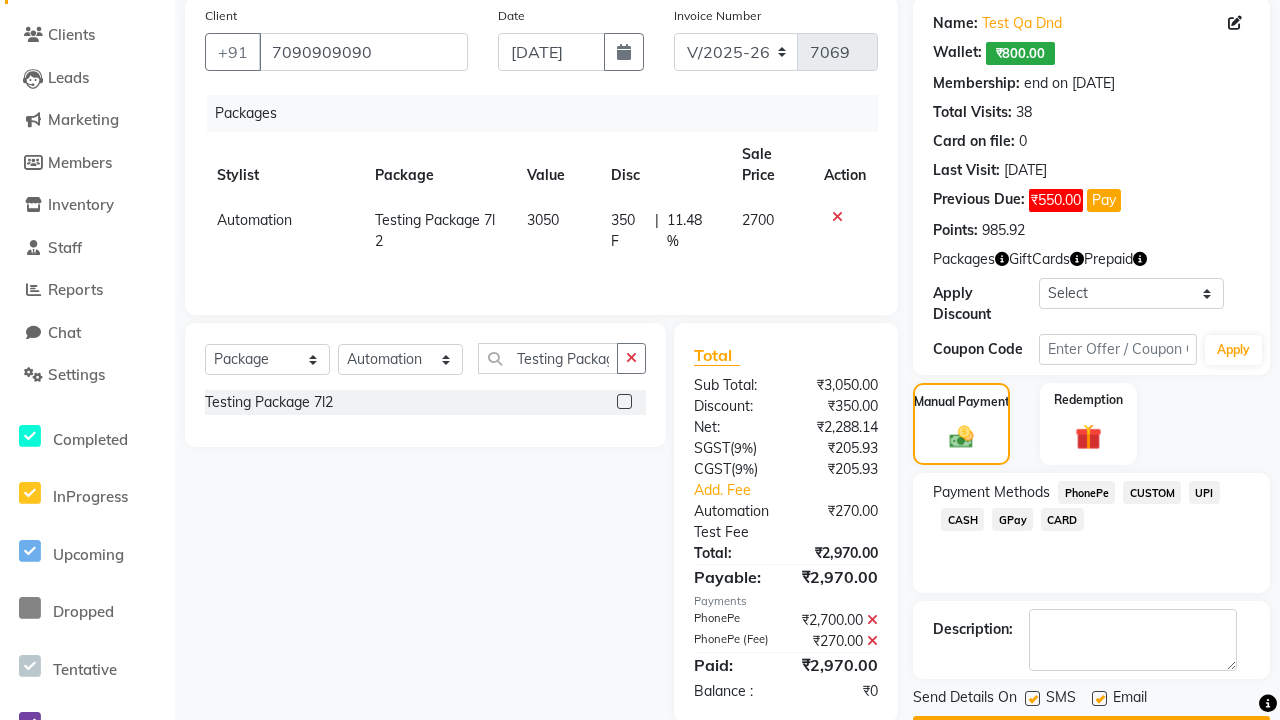 click 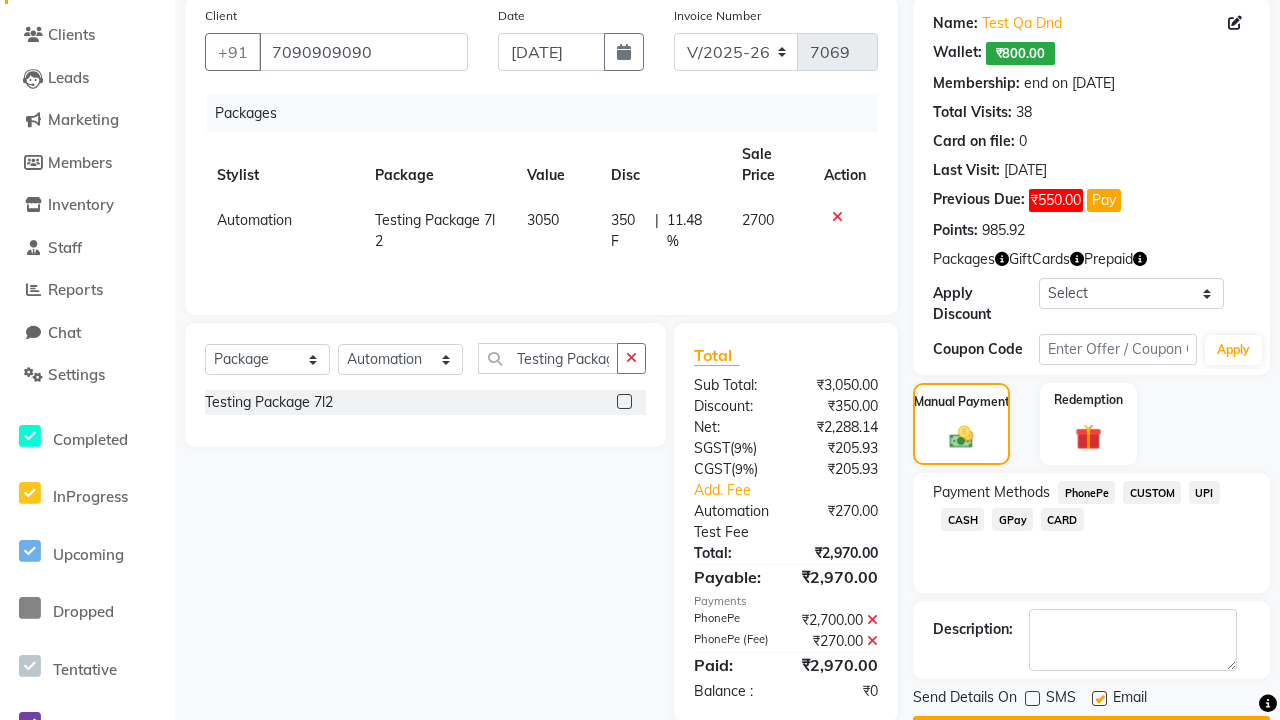 click 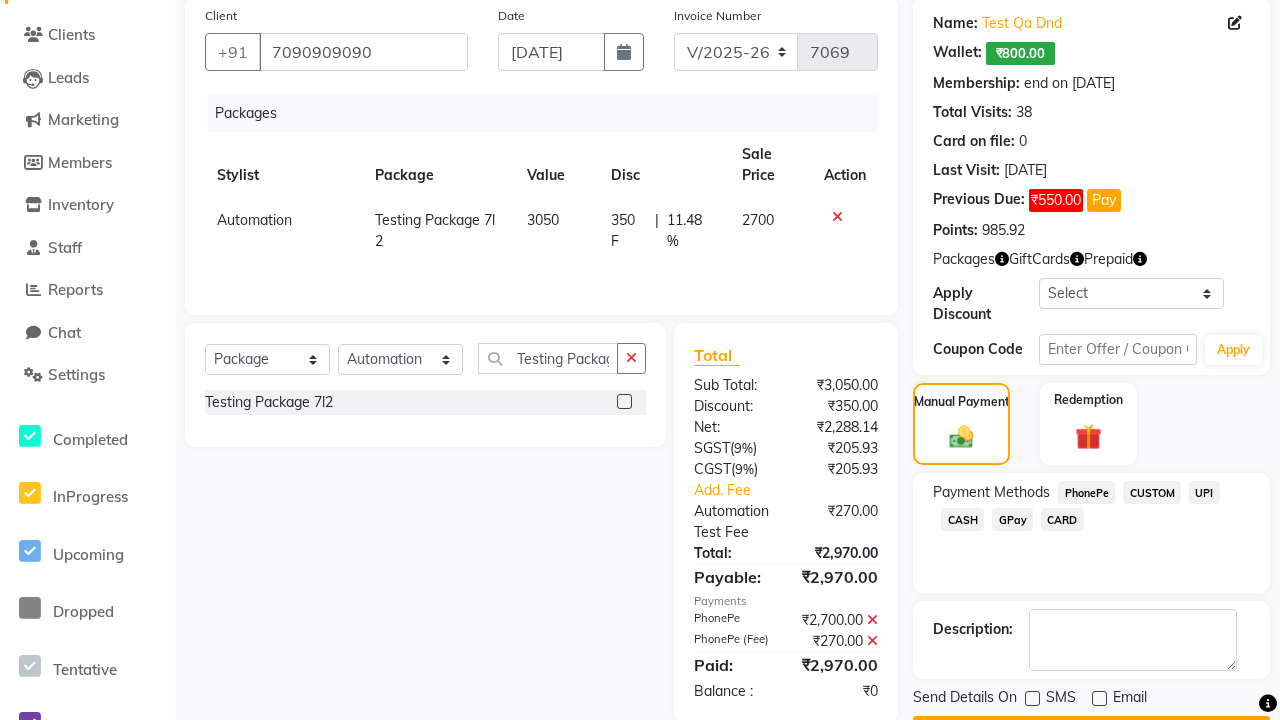click on "Checkout" 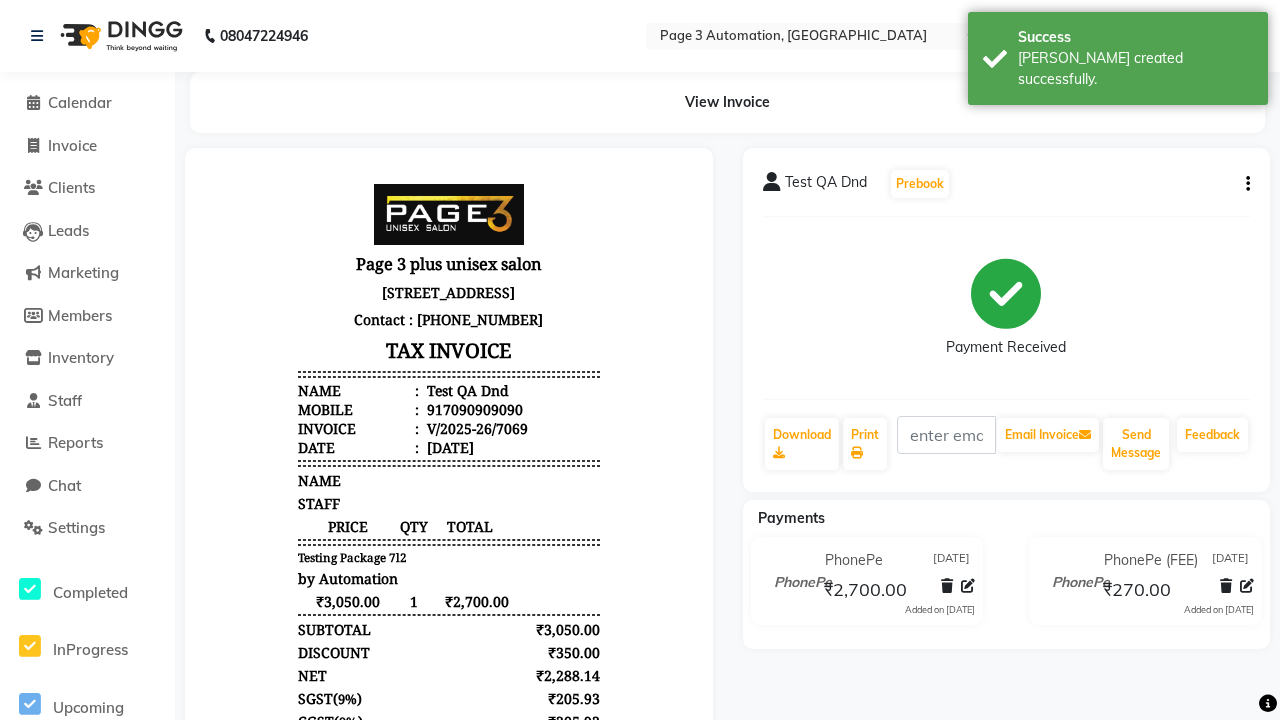 scroll, scrollTop: 0, scrollLeft: 0, axis: both 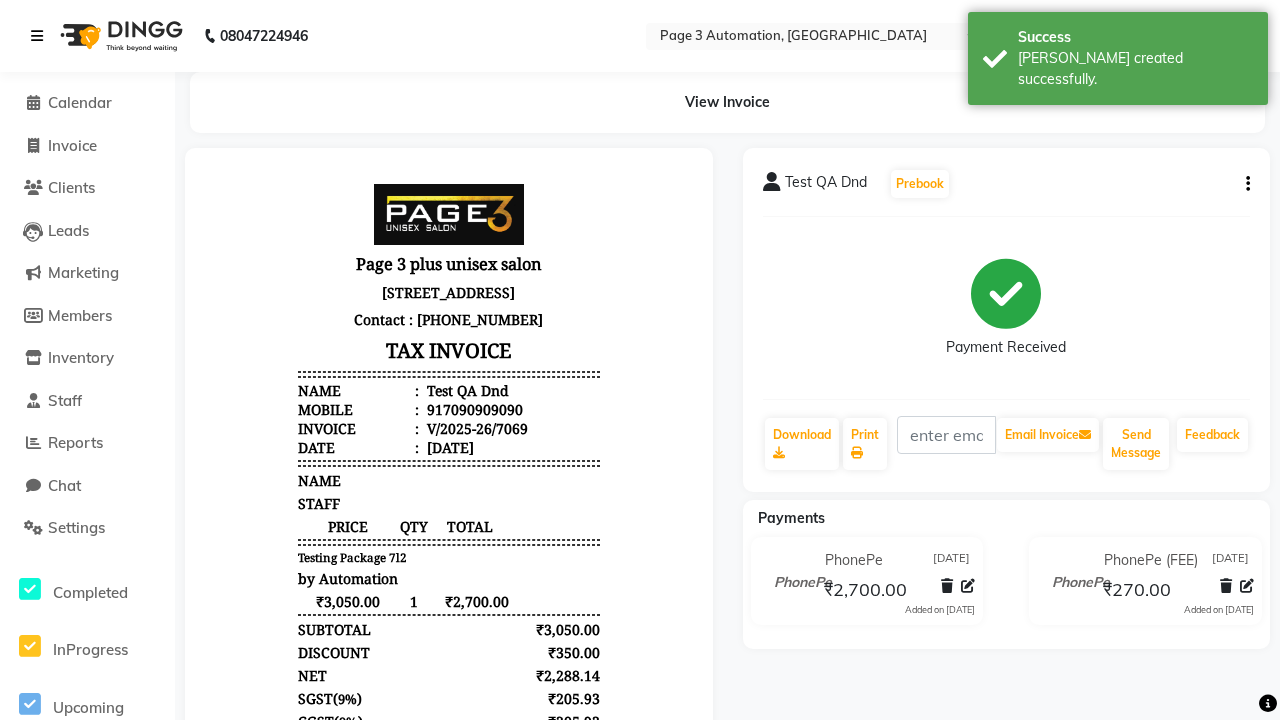 click on "[PERSON_NAME] created successfully." at bounding box center (1135, 69) 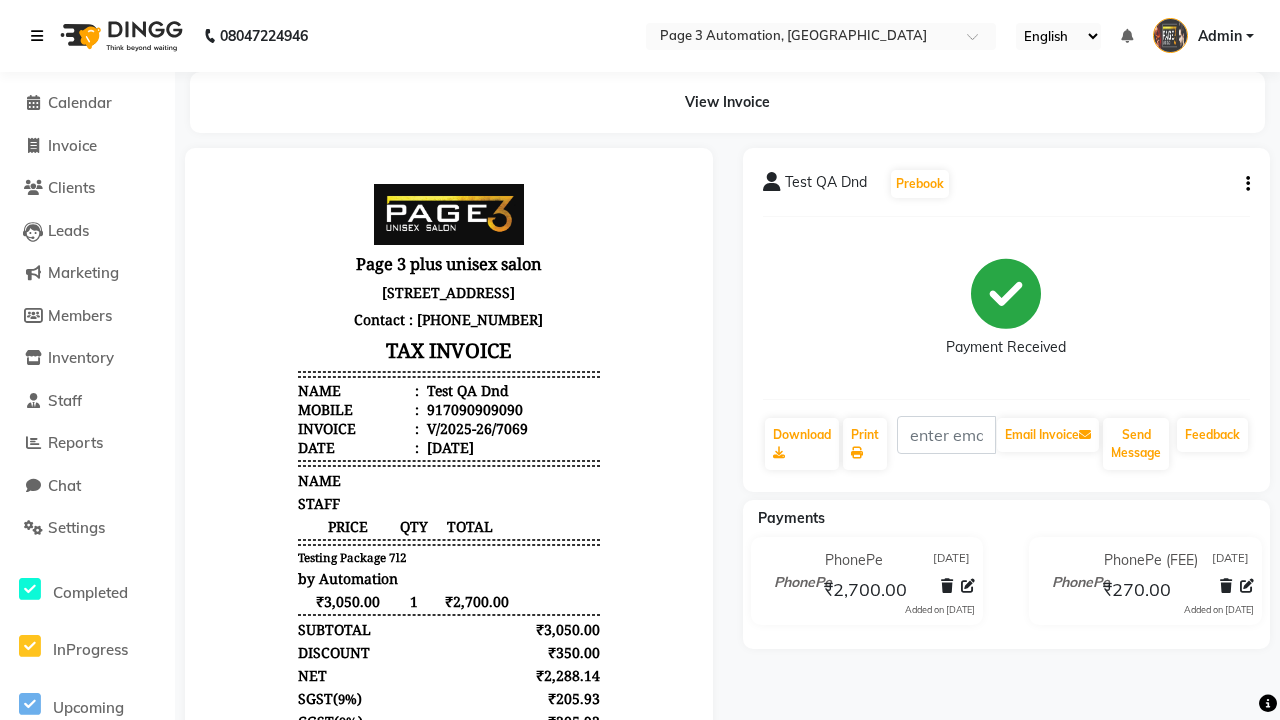 click at bounding box center (37, 36) 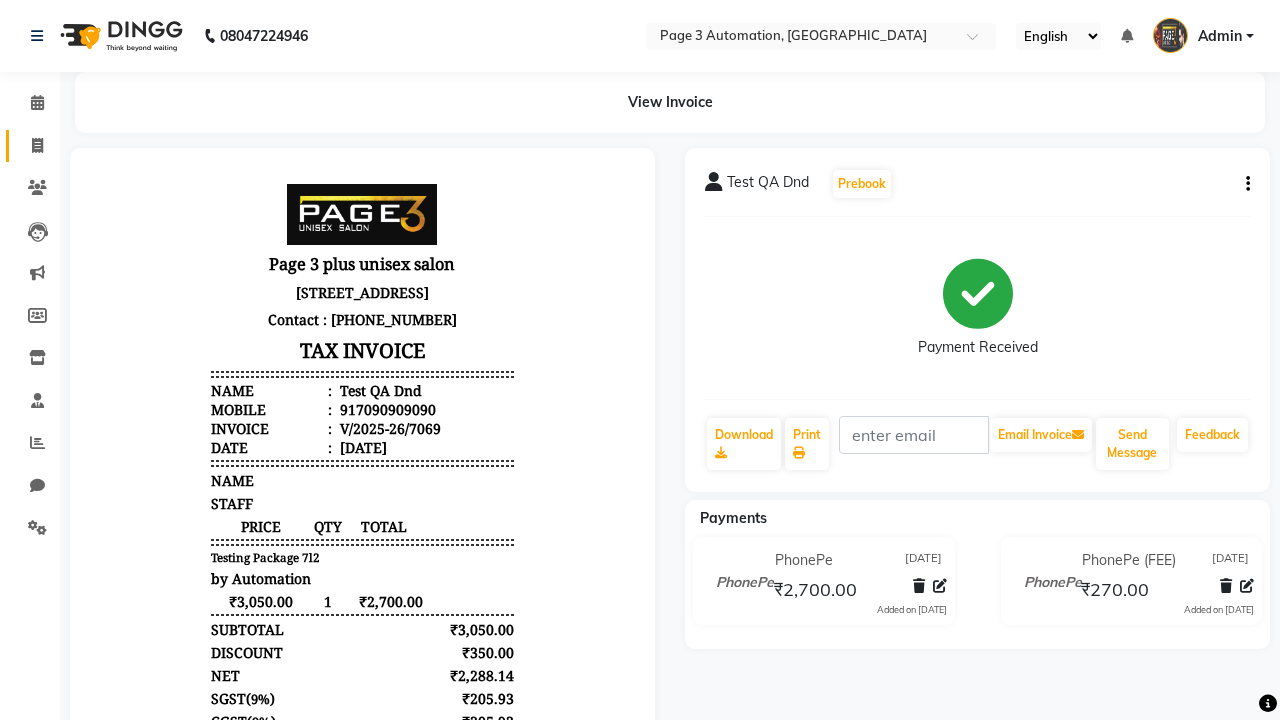 click 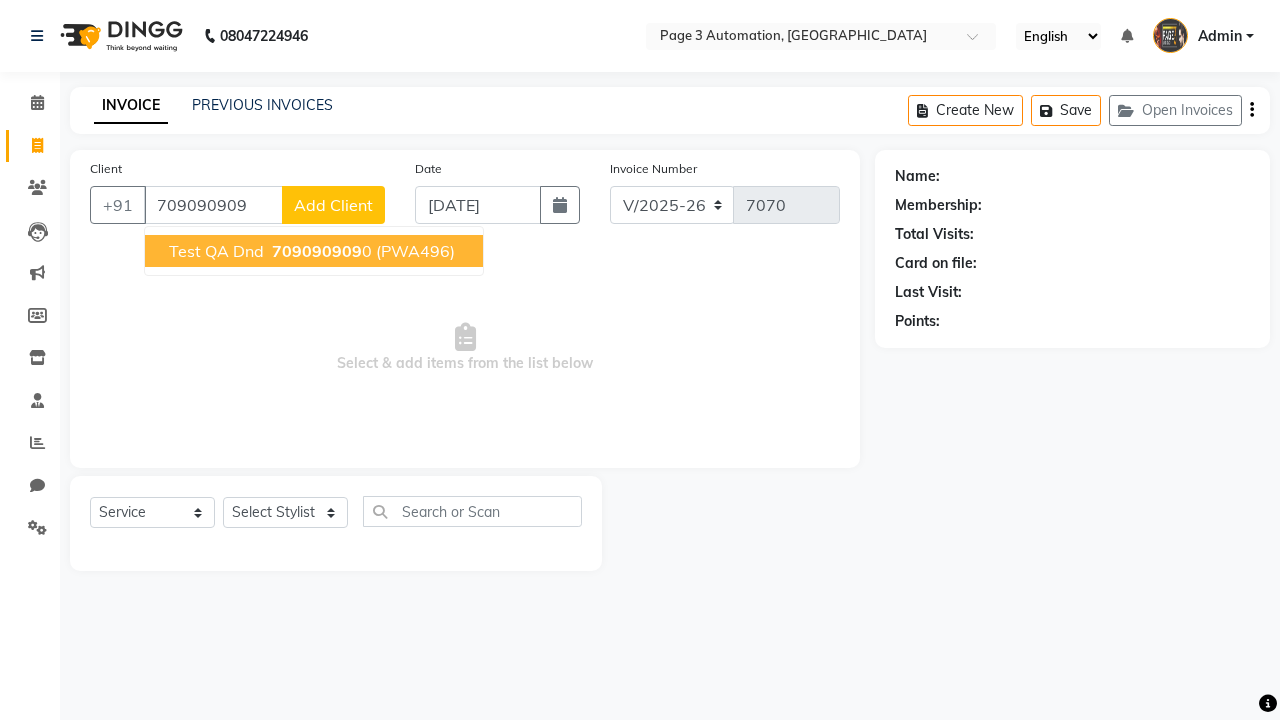 click on "709090909" at bounding box center (317, 251) 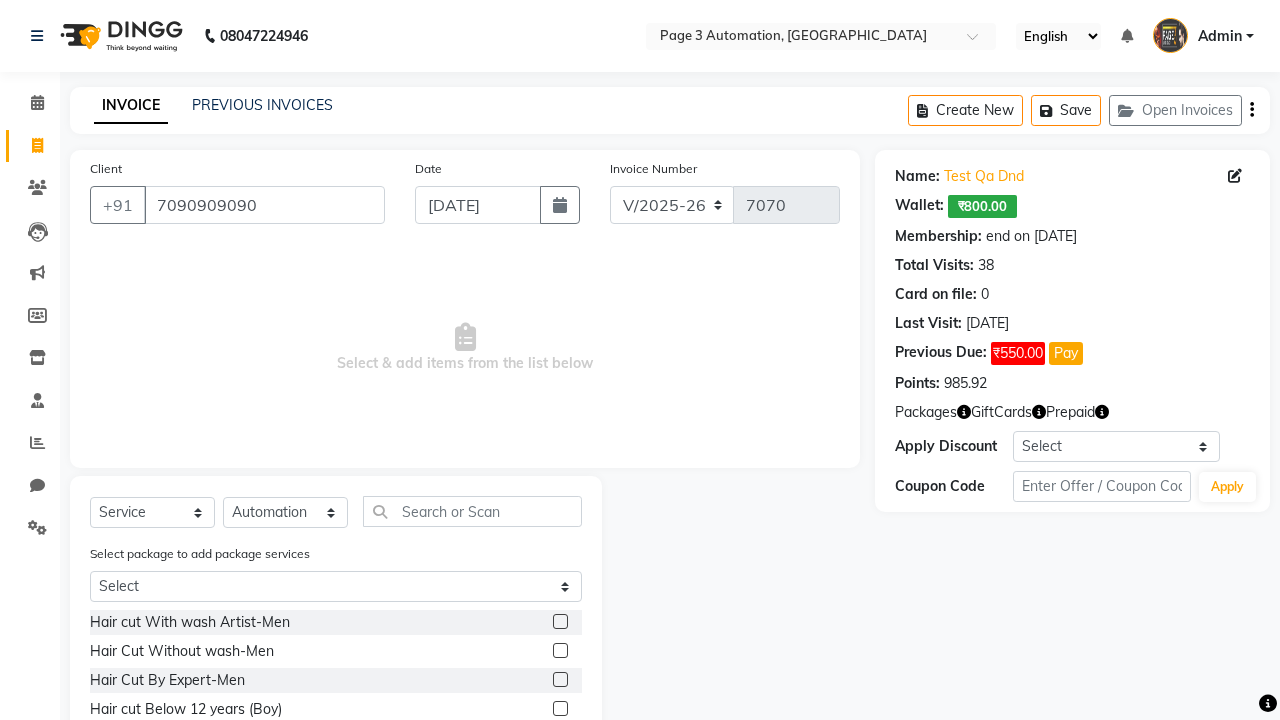 click 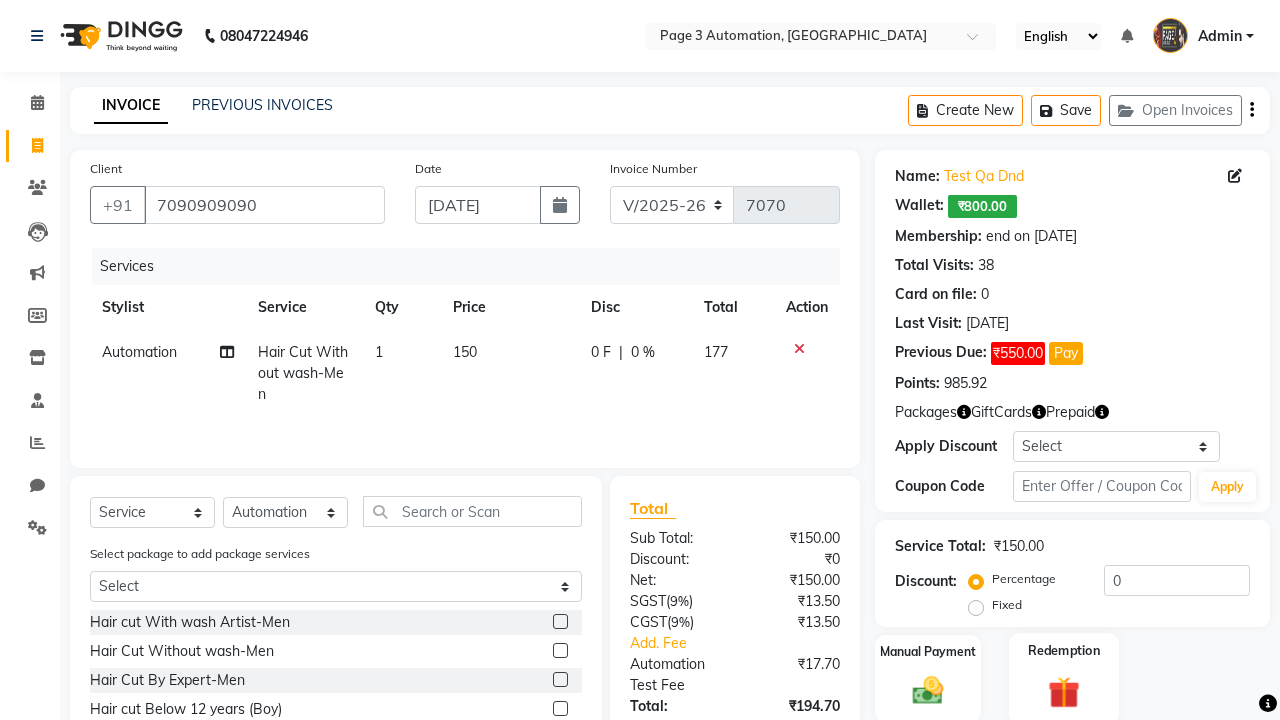 click 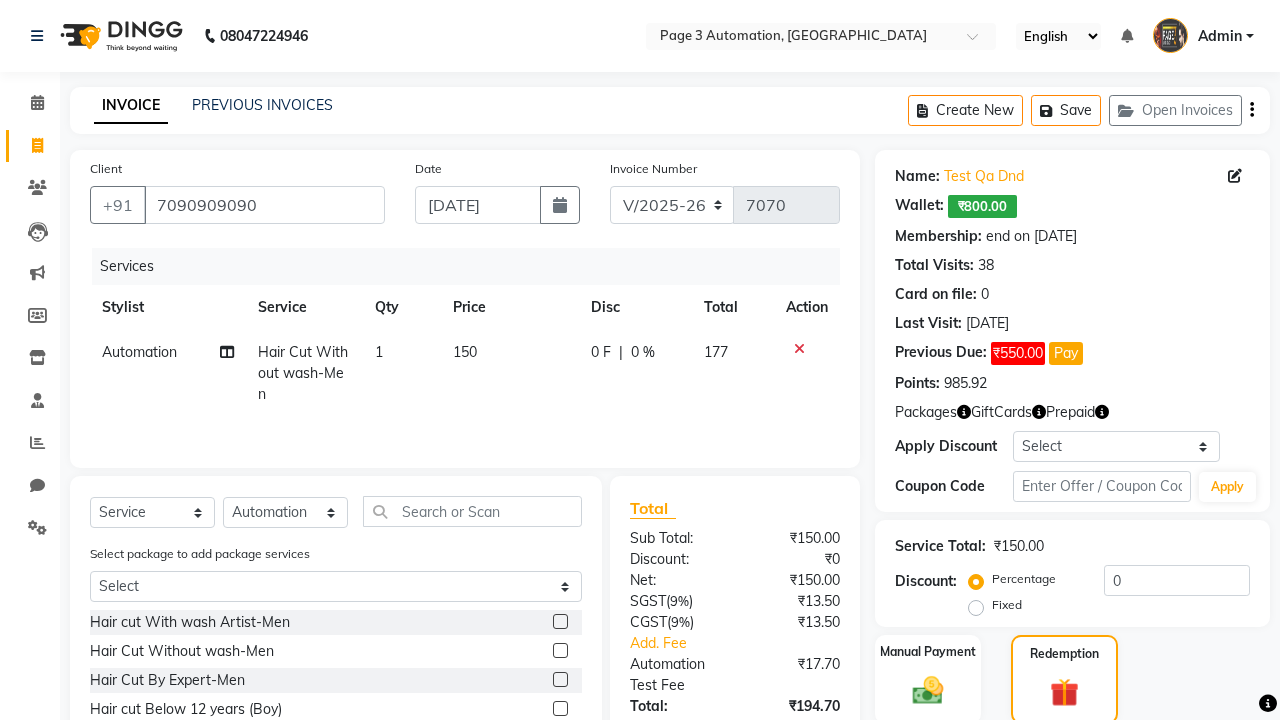 click on "Package  8" 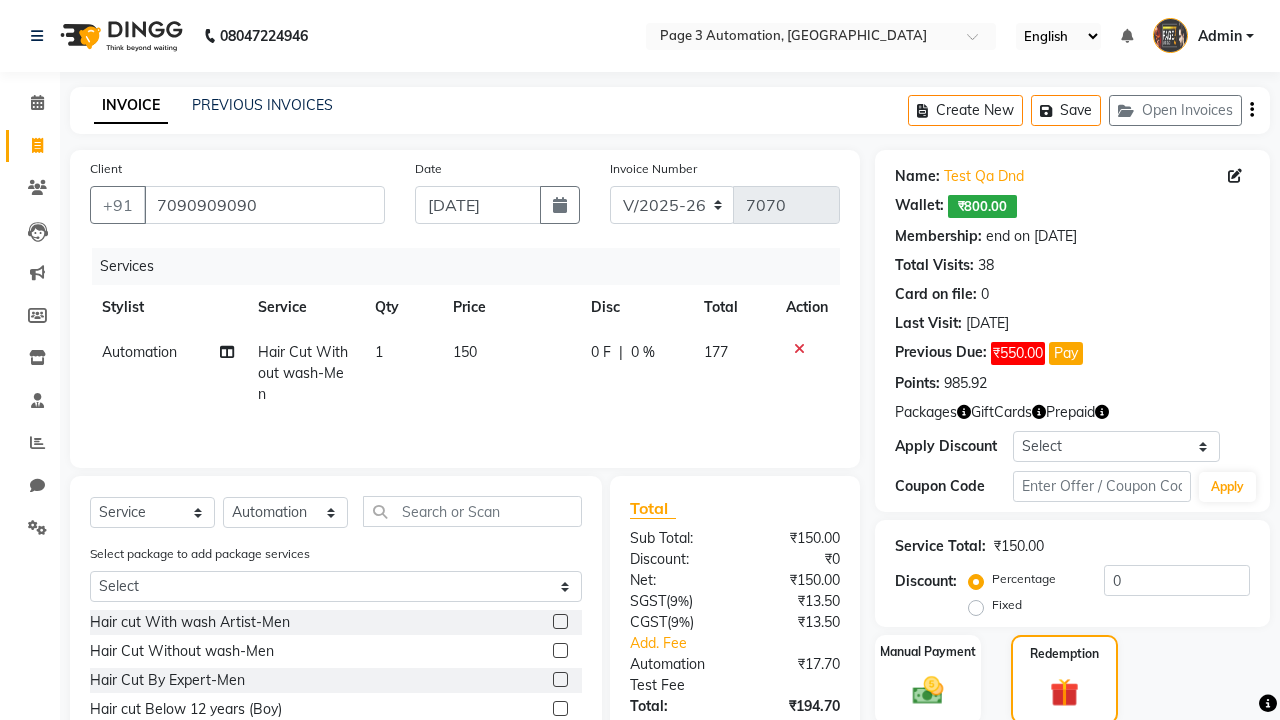 scroll, scrollTop: 202, scrollLeft: 0, axis: vertical 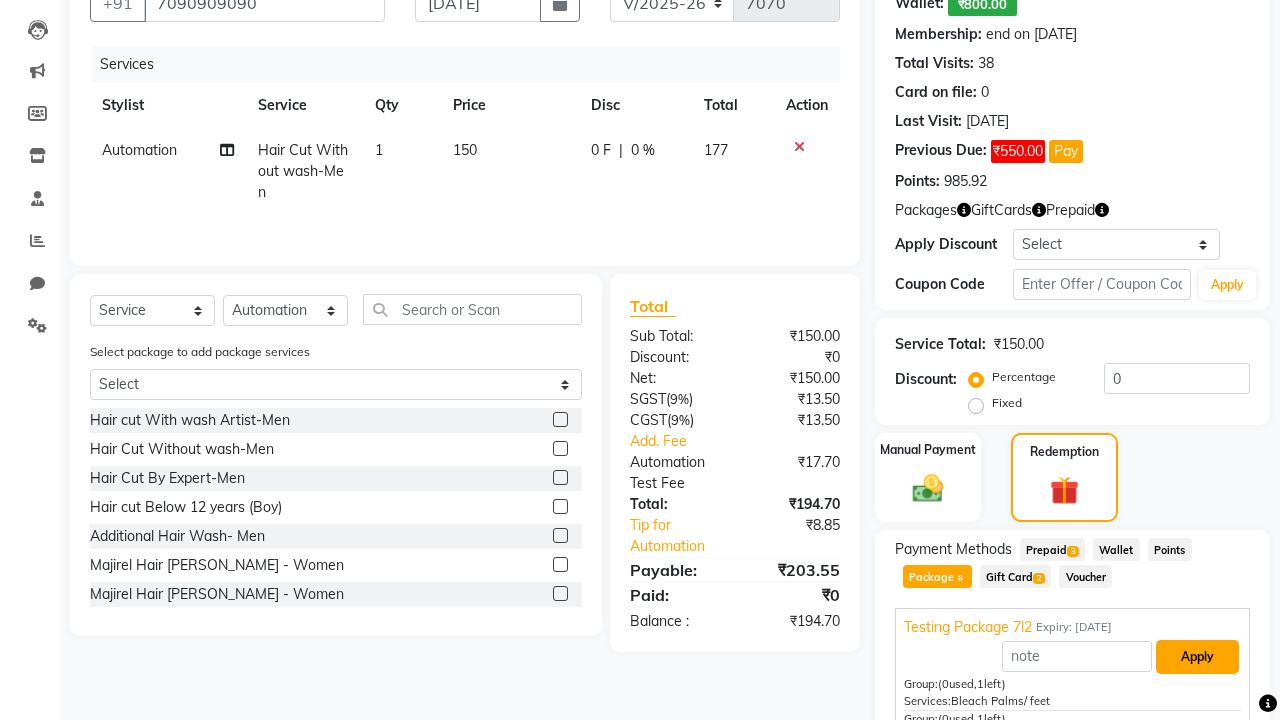click on "Apply" at bounding box center (1197, 657) 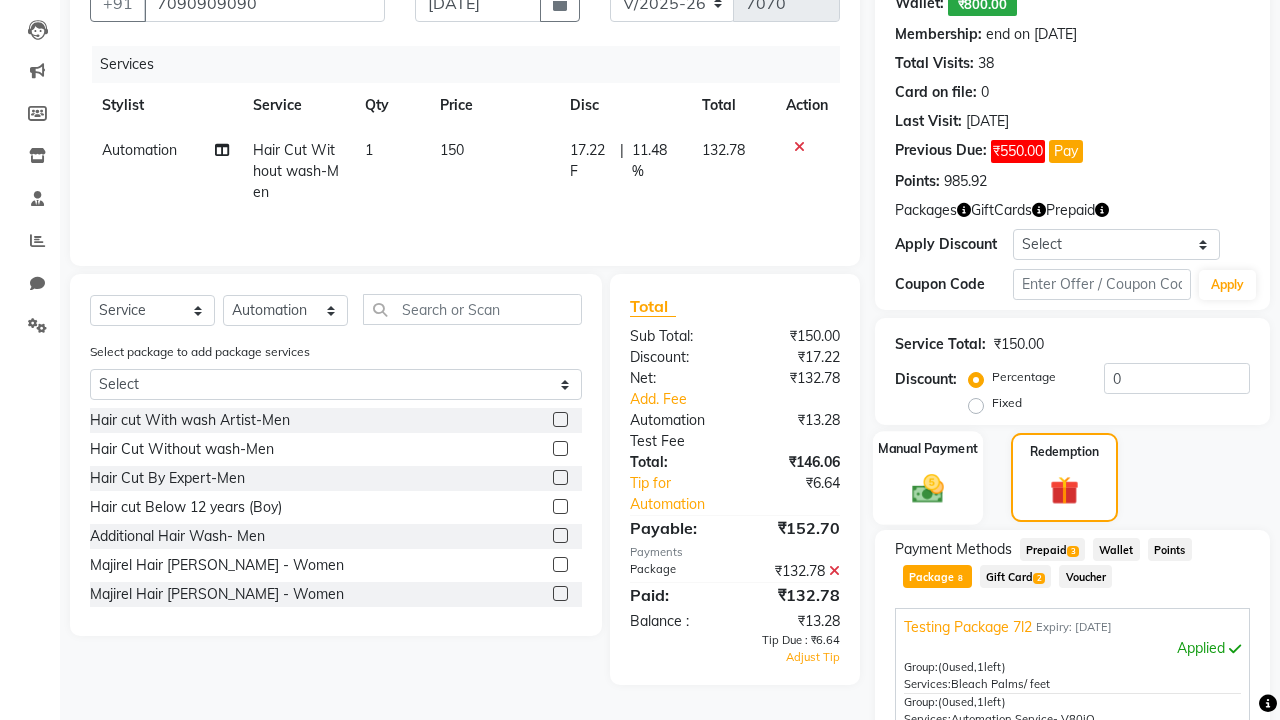 click 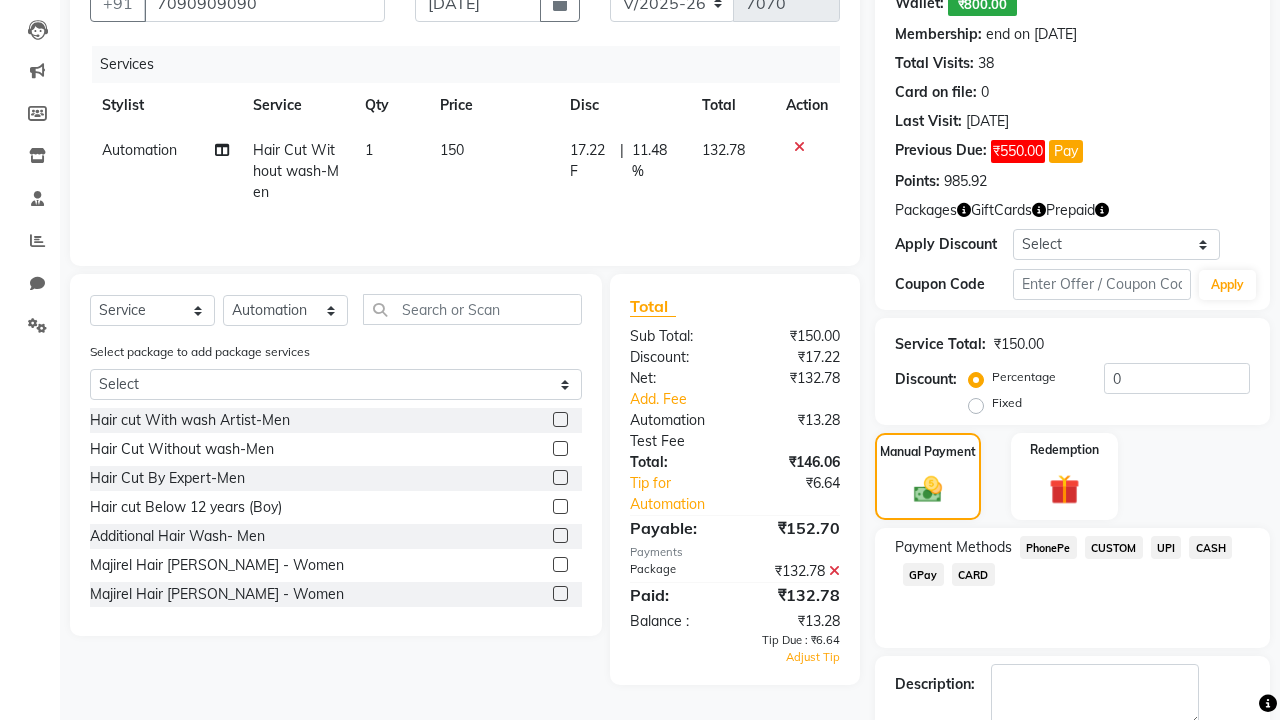 click on "PhonePe" 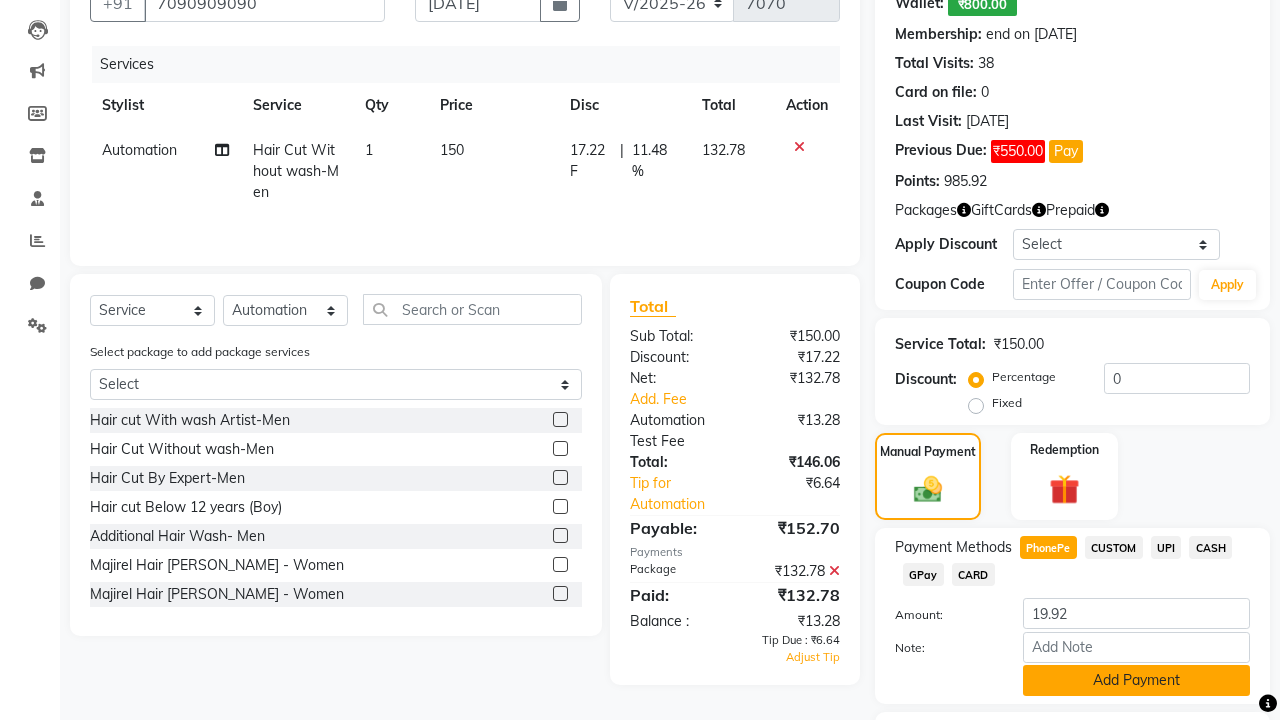 click on "Add Payment" 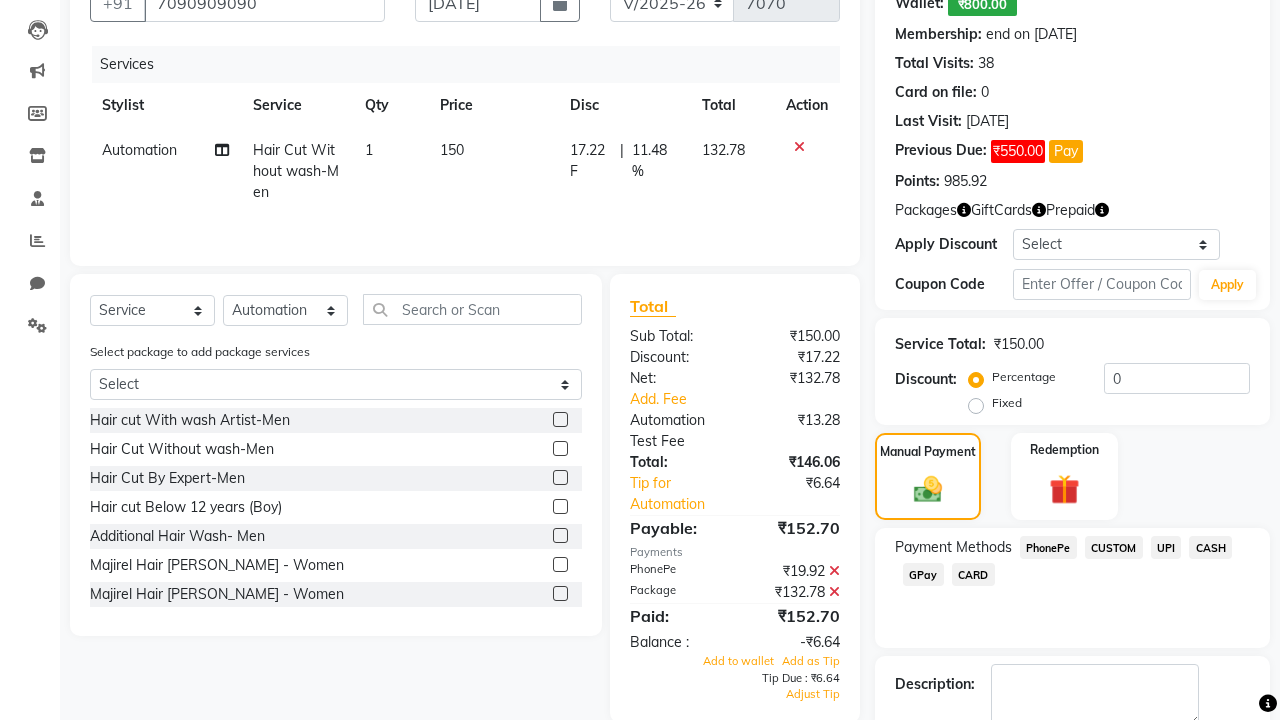 click 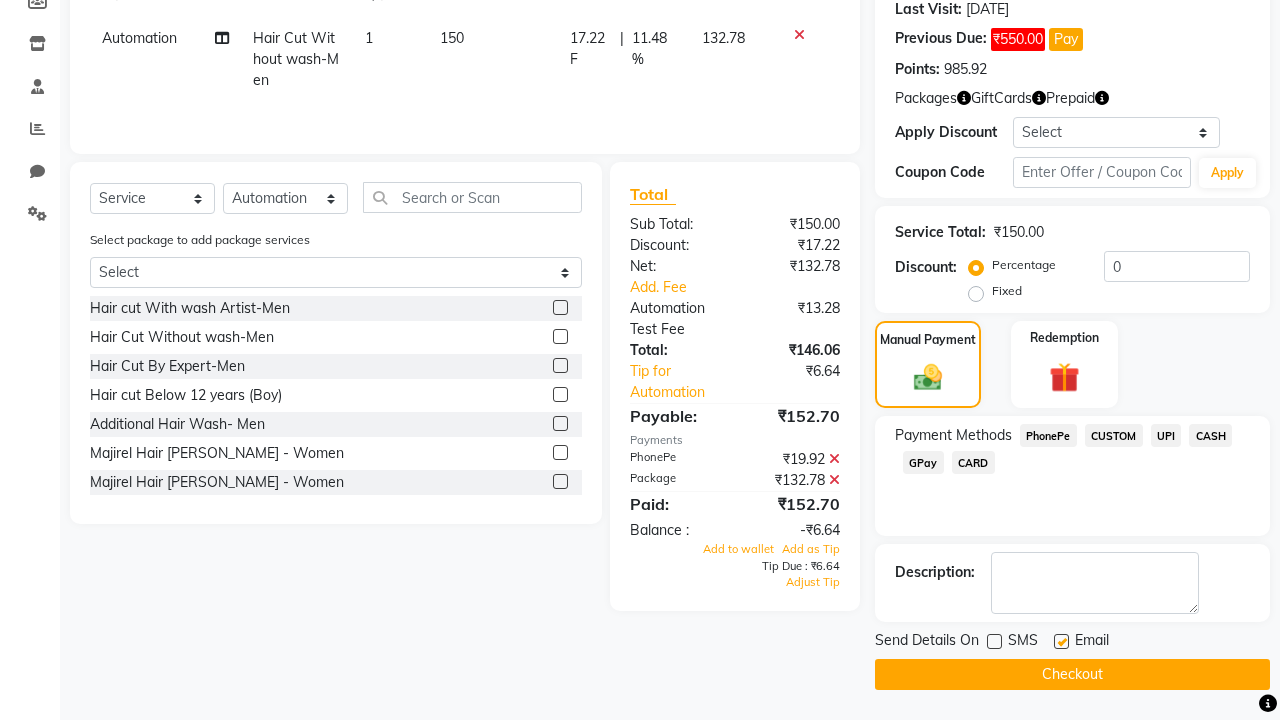 click 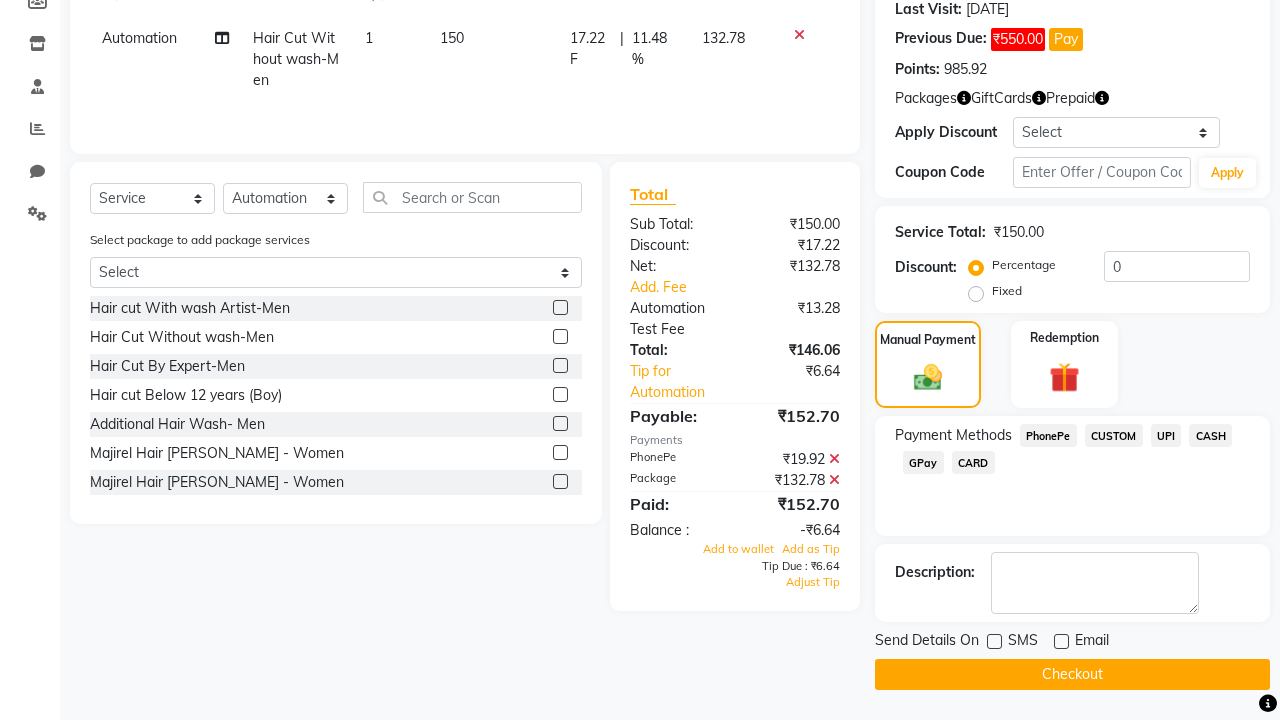 click on "Checkout" 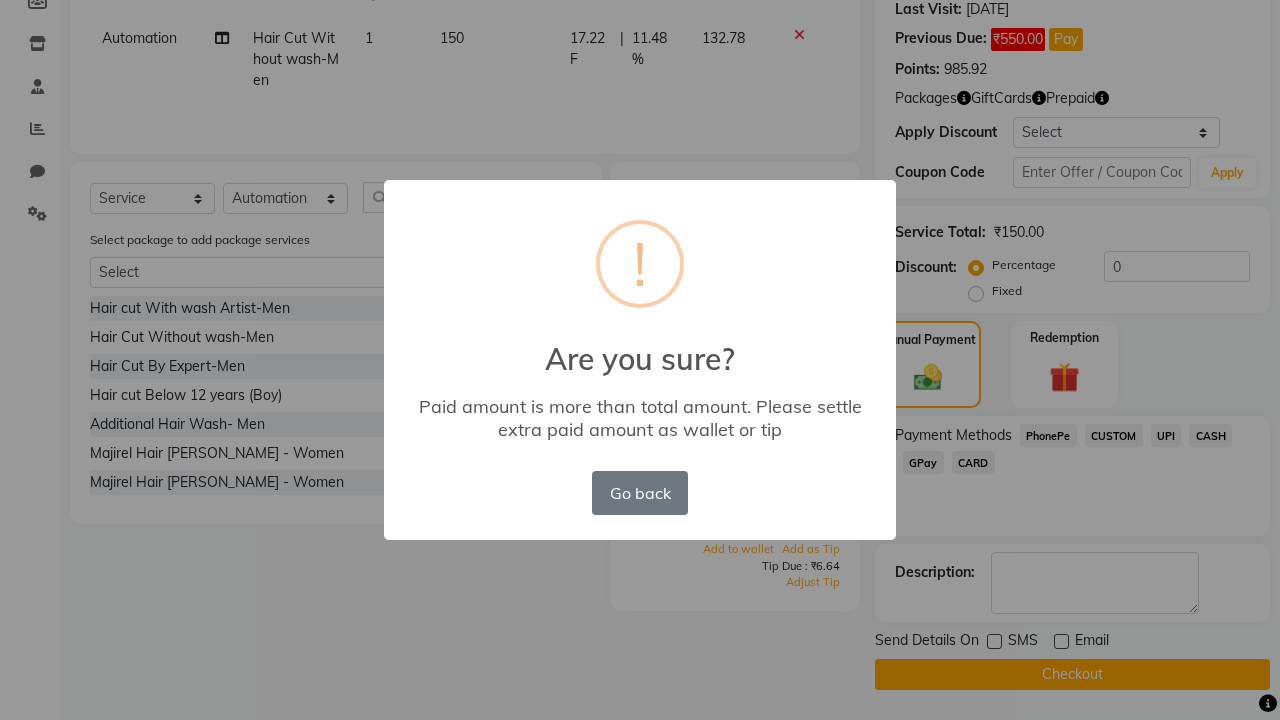 scroll, scrollTop: 0, scrollLeft: 0, axis: both 